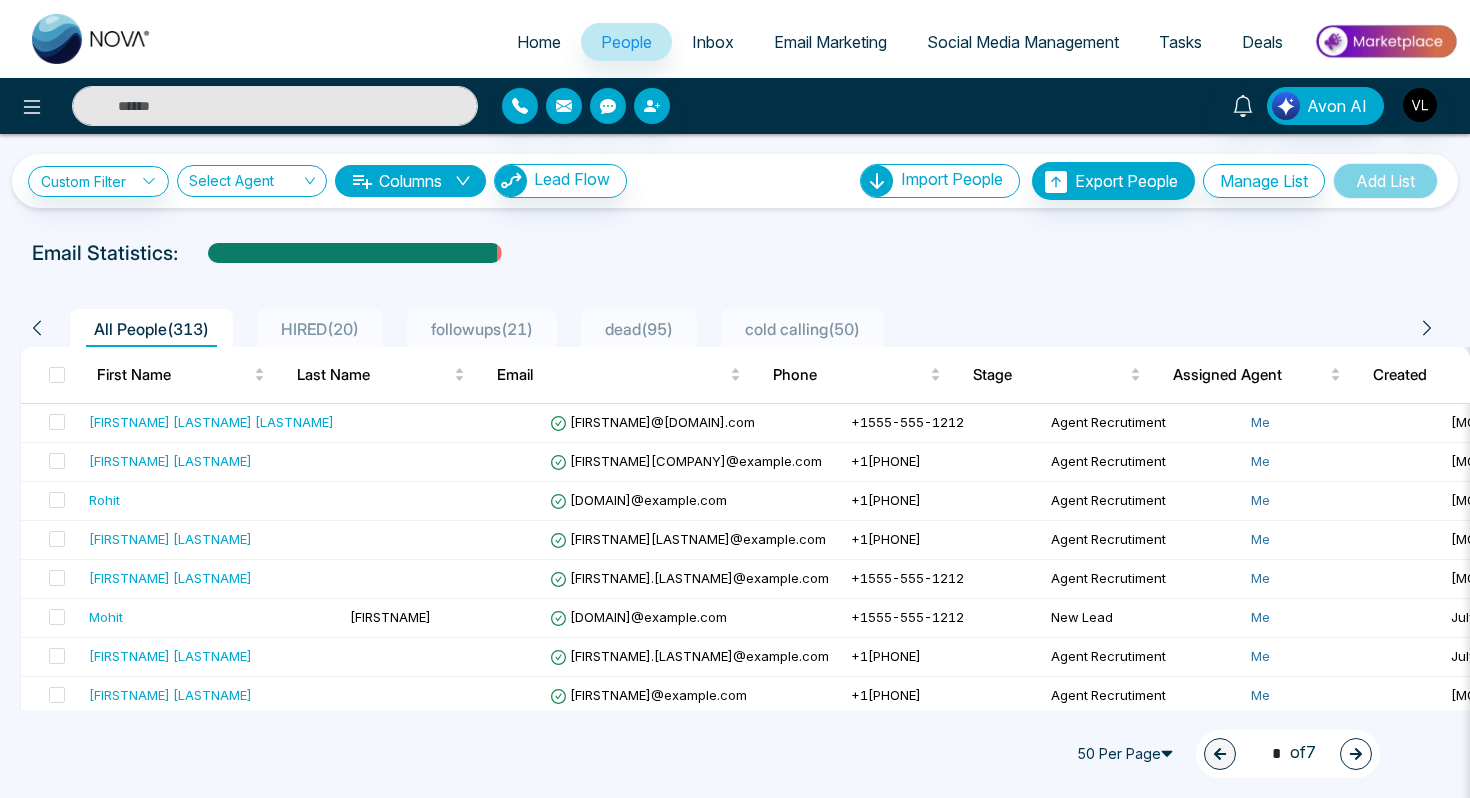 scroll, scrollTop: 0, scrollLeft: 0, axis: both 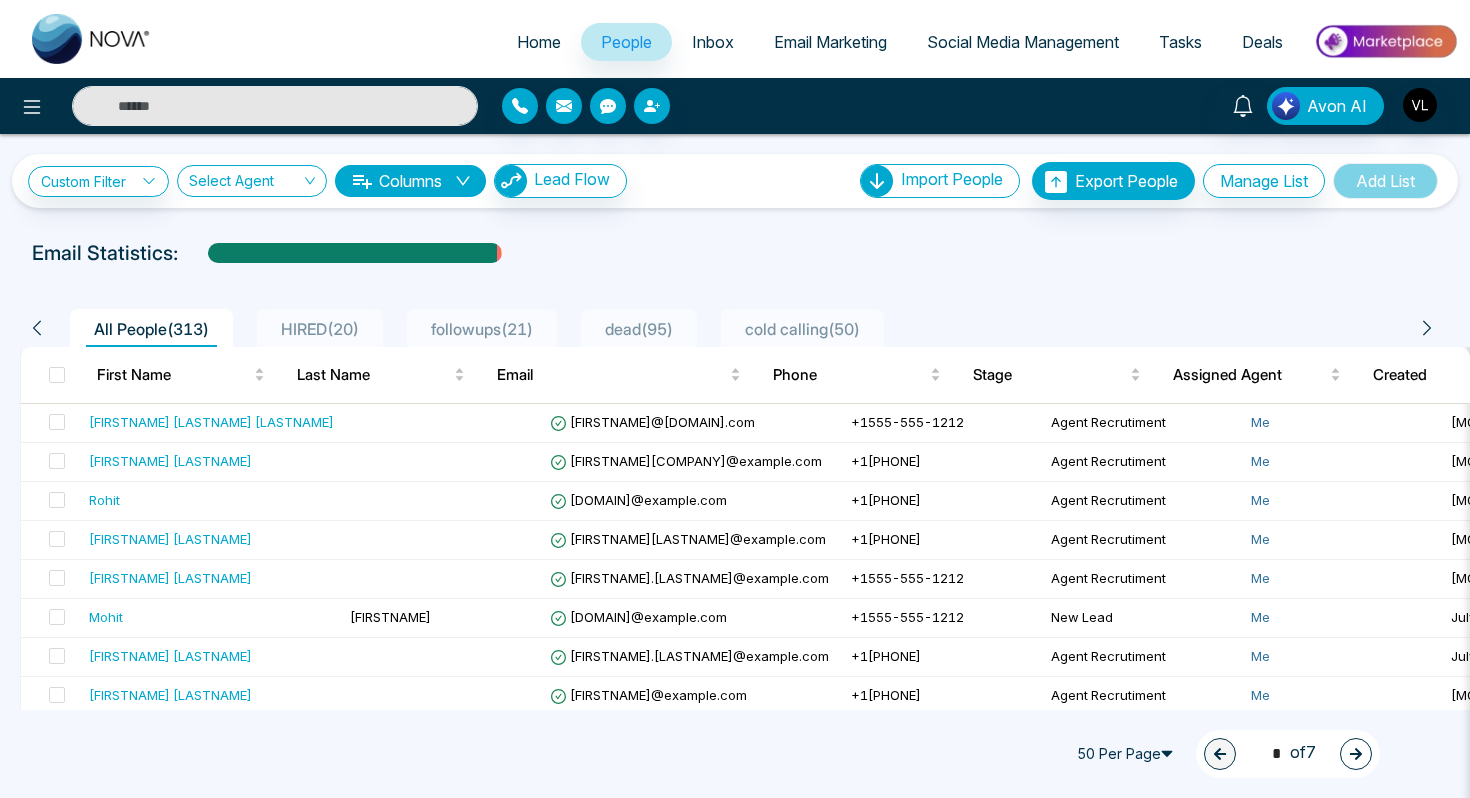 click at bounding box center (275, 106) 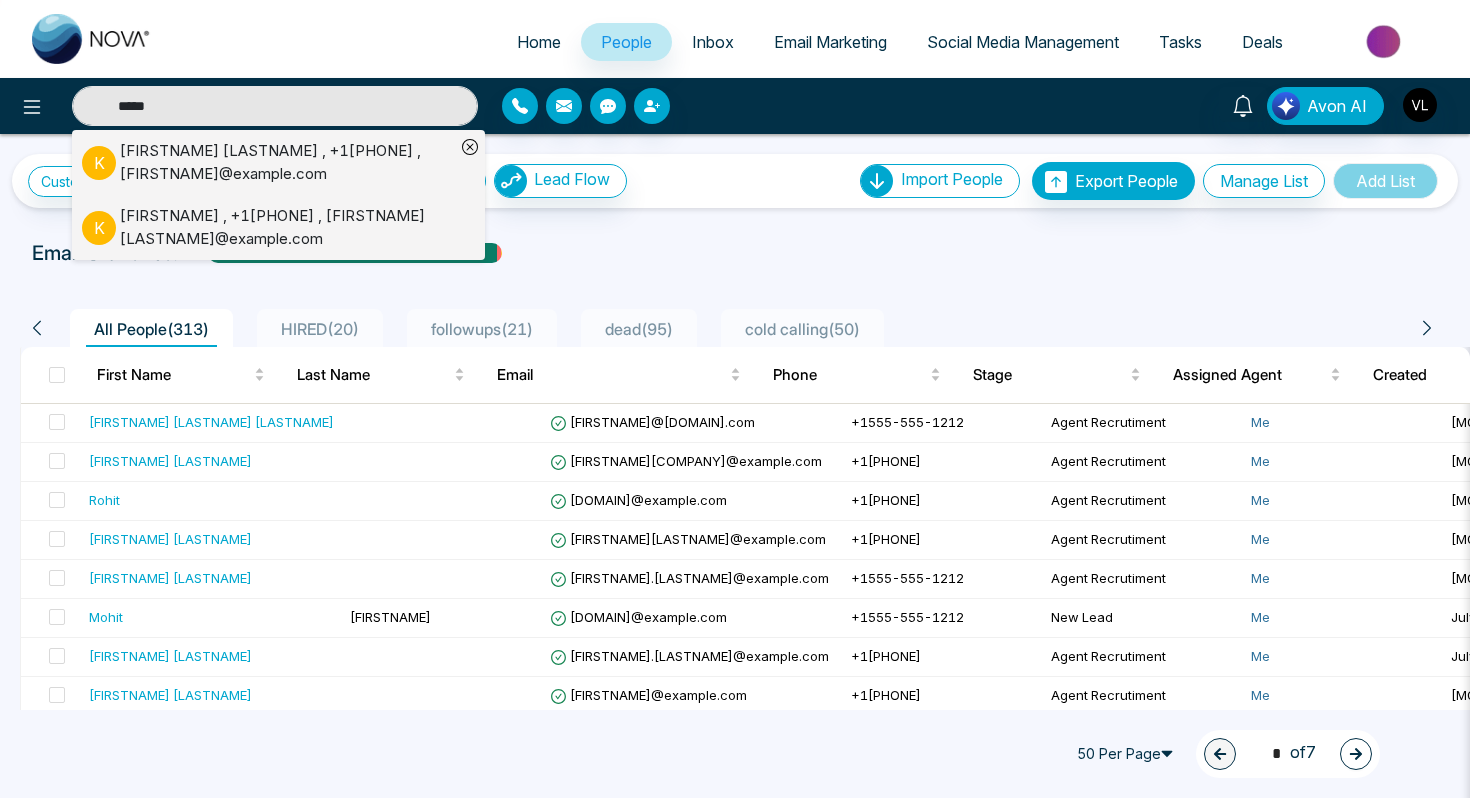 type on "*****" 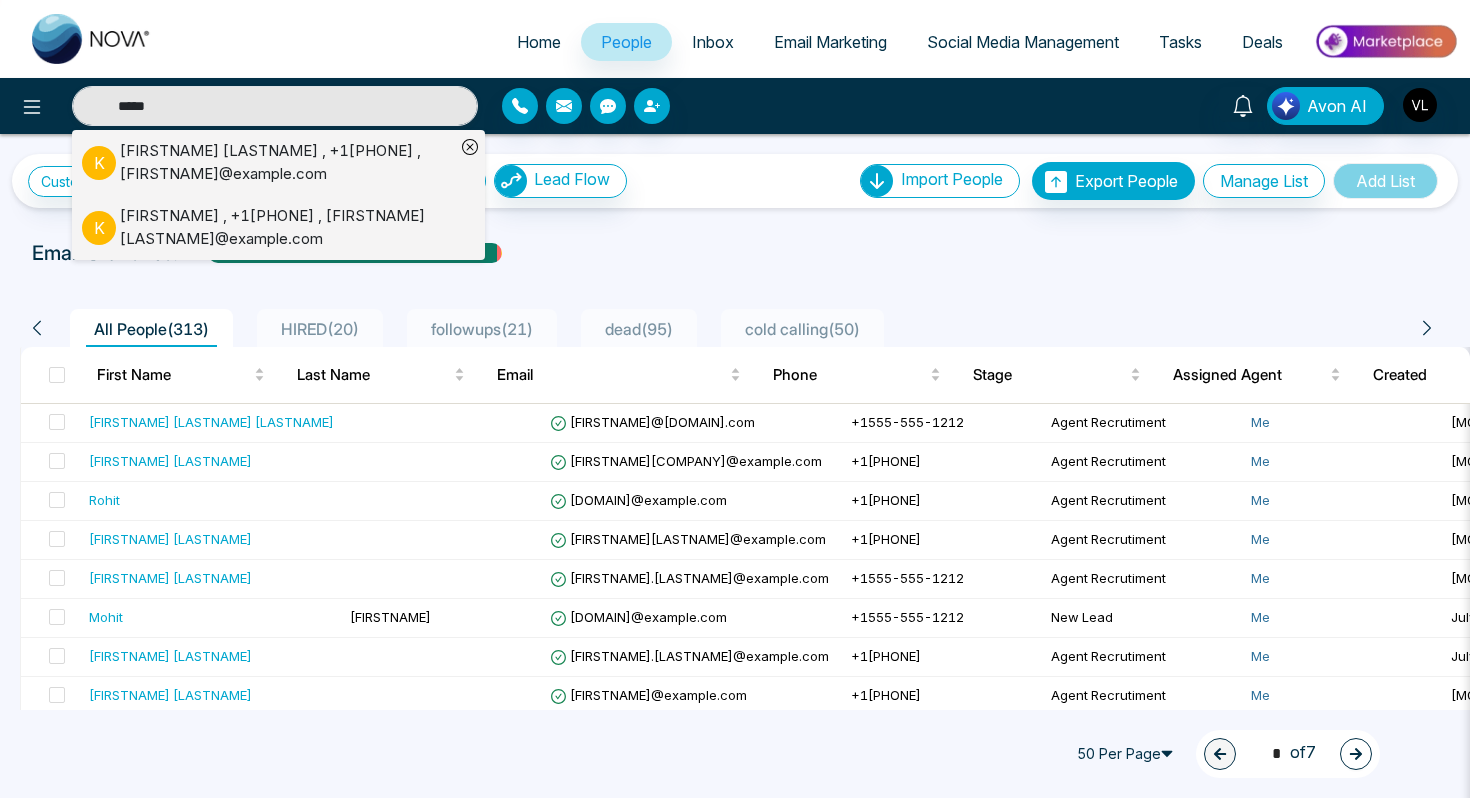 click on "[FIRSTNAME] [LASTNAME] , +1[PHONE] , [FIRSTNAME]@example.com" at bounding box center [287, 162] 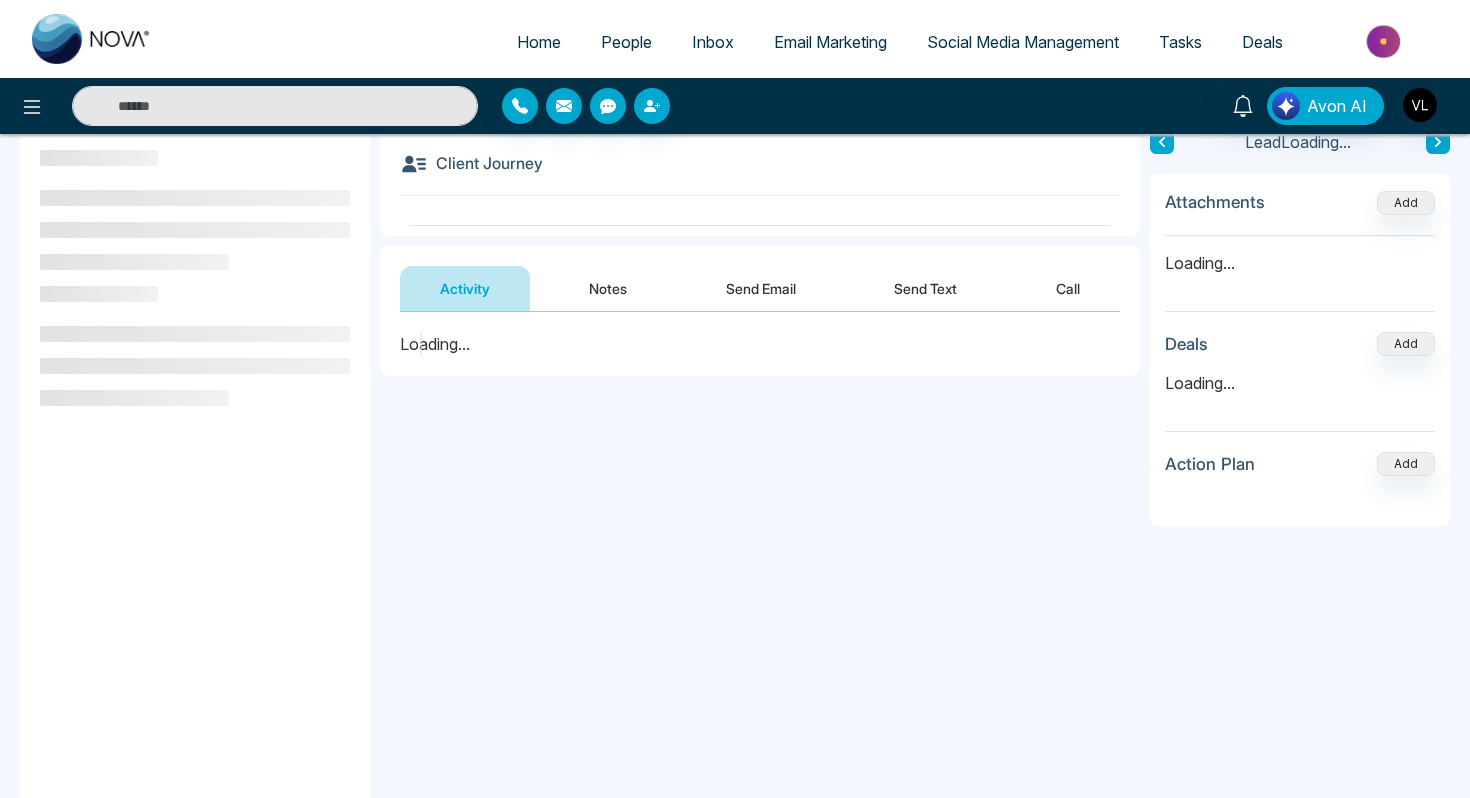 scroll, scrollTop: 177, scrollLeft: 0, axis: vertical 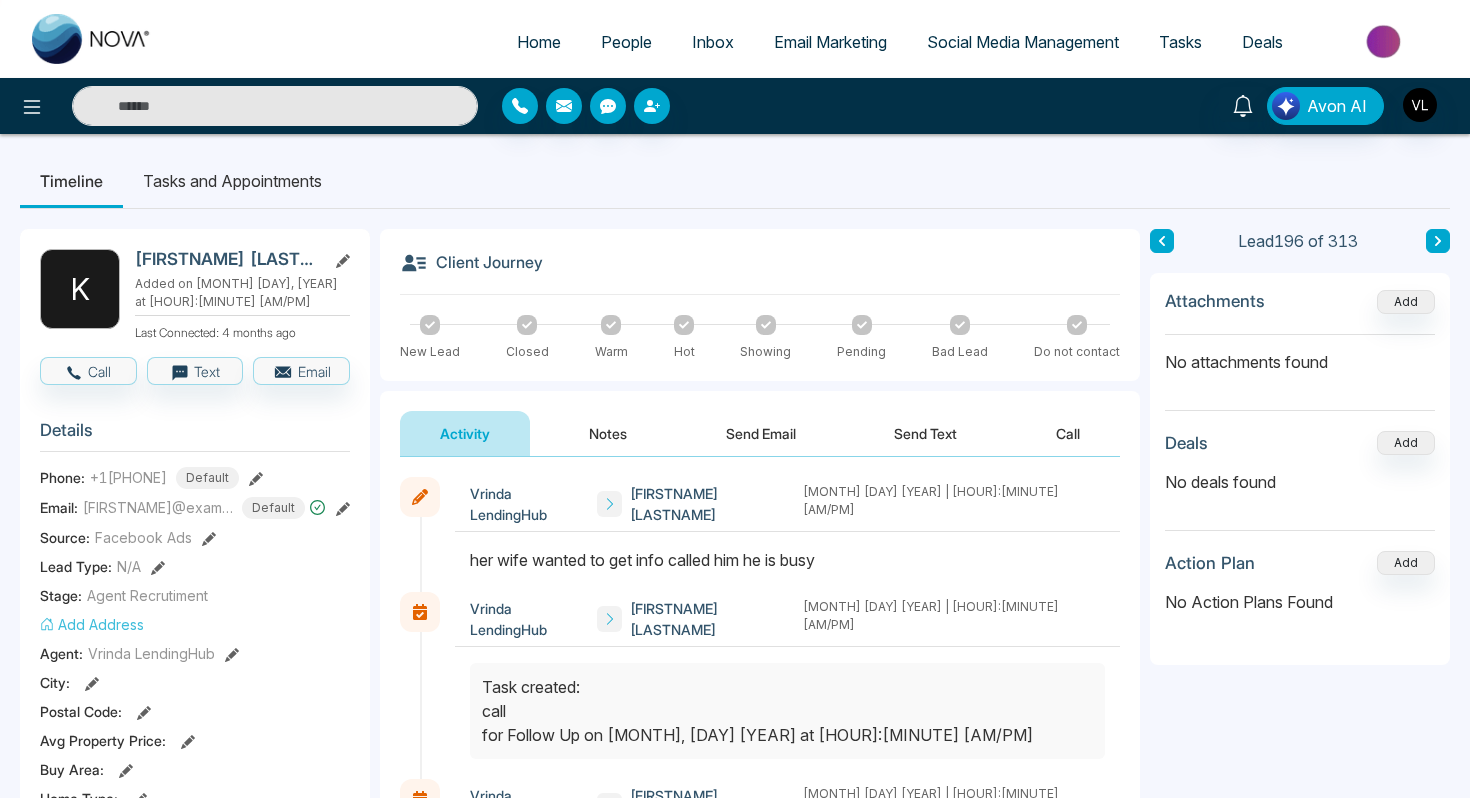 click at bounding box center (275, 106) 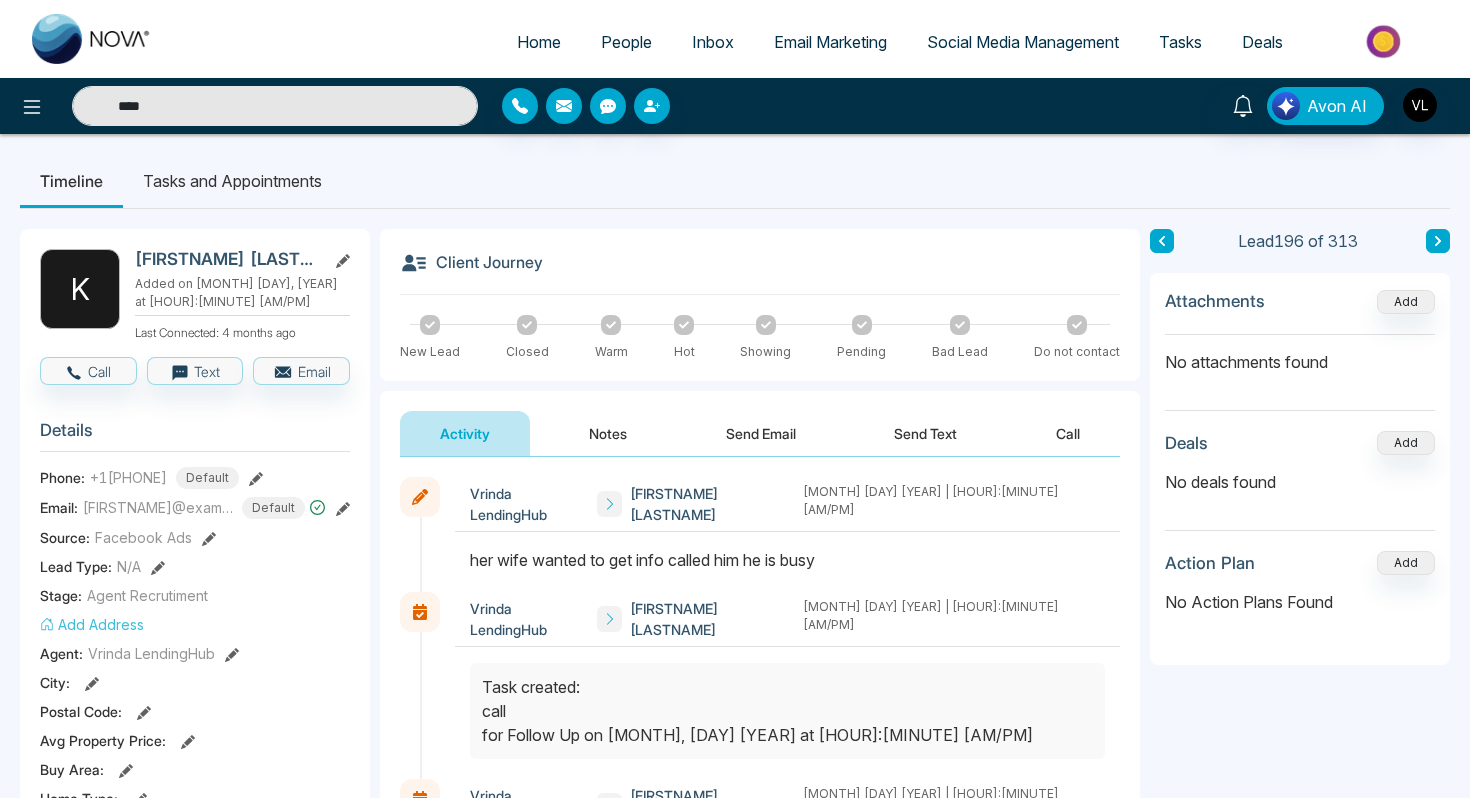 type on "*****" 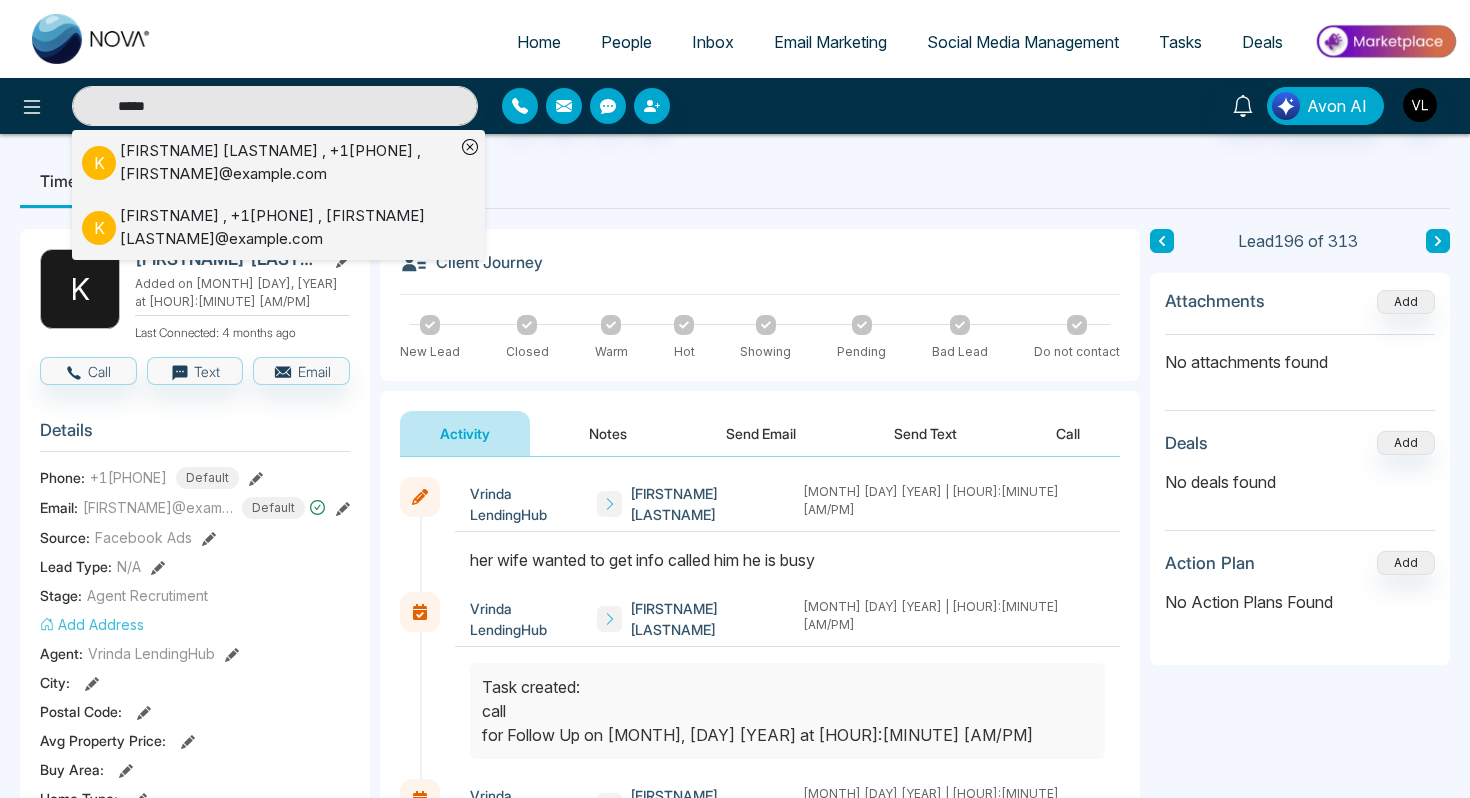 click on "*****" at bounding box center [275, 106] 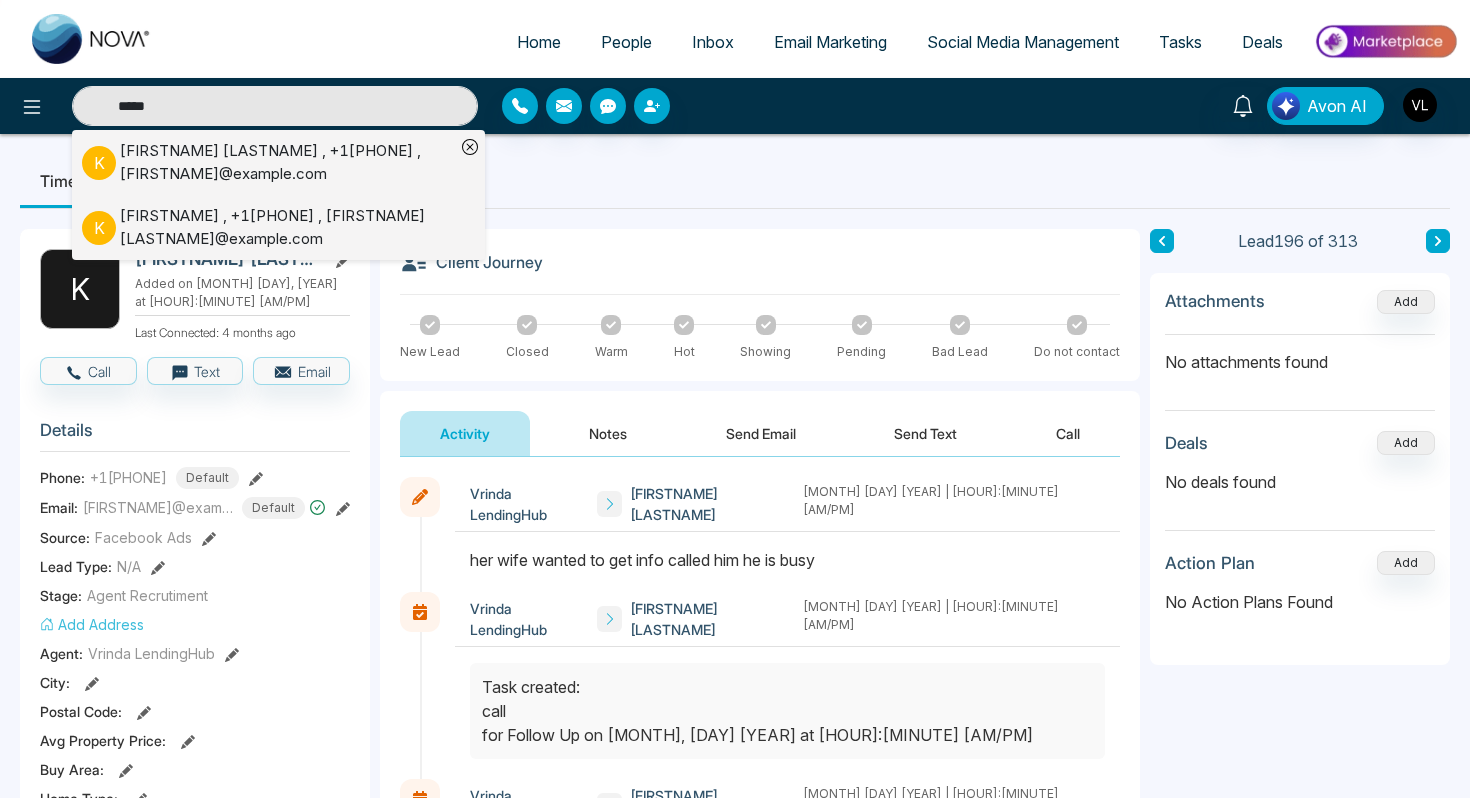 type on "*****" 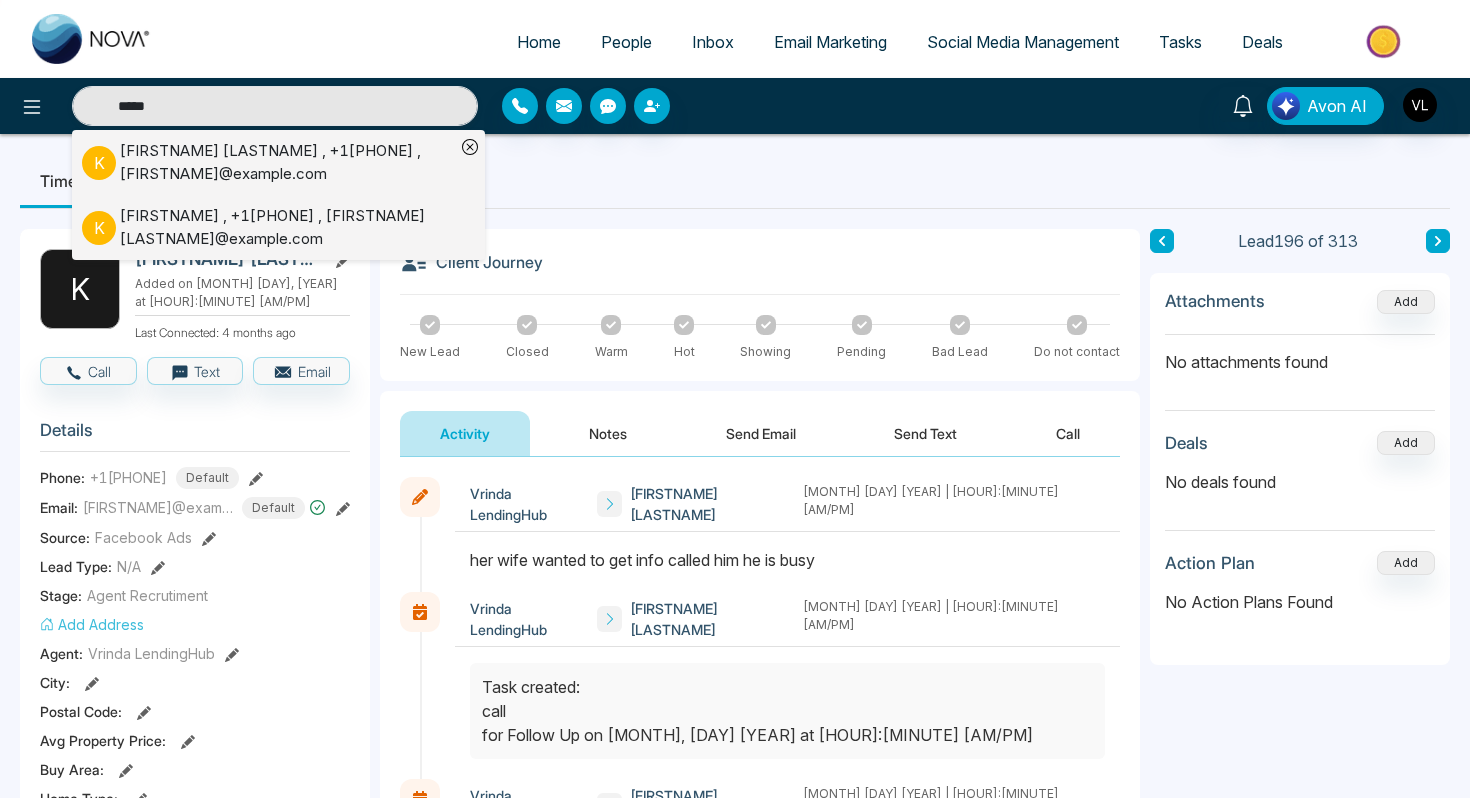 click on "[FIRSTNAME] , +1[PHONE] , [FIRSTNAME][LASTNAME]@example.com" at bounding box center [287, 227] 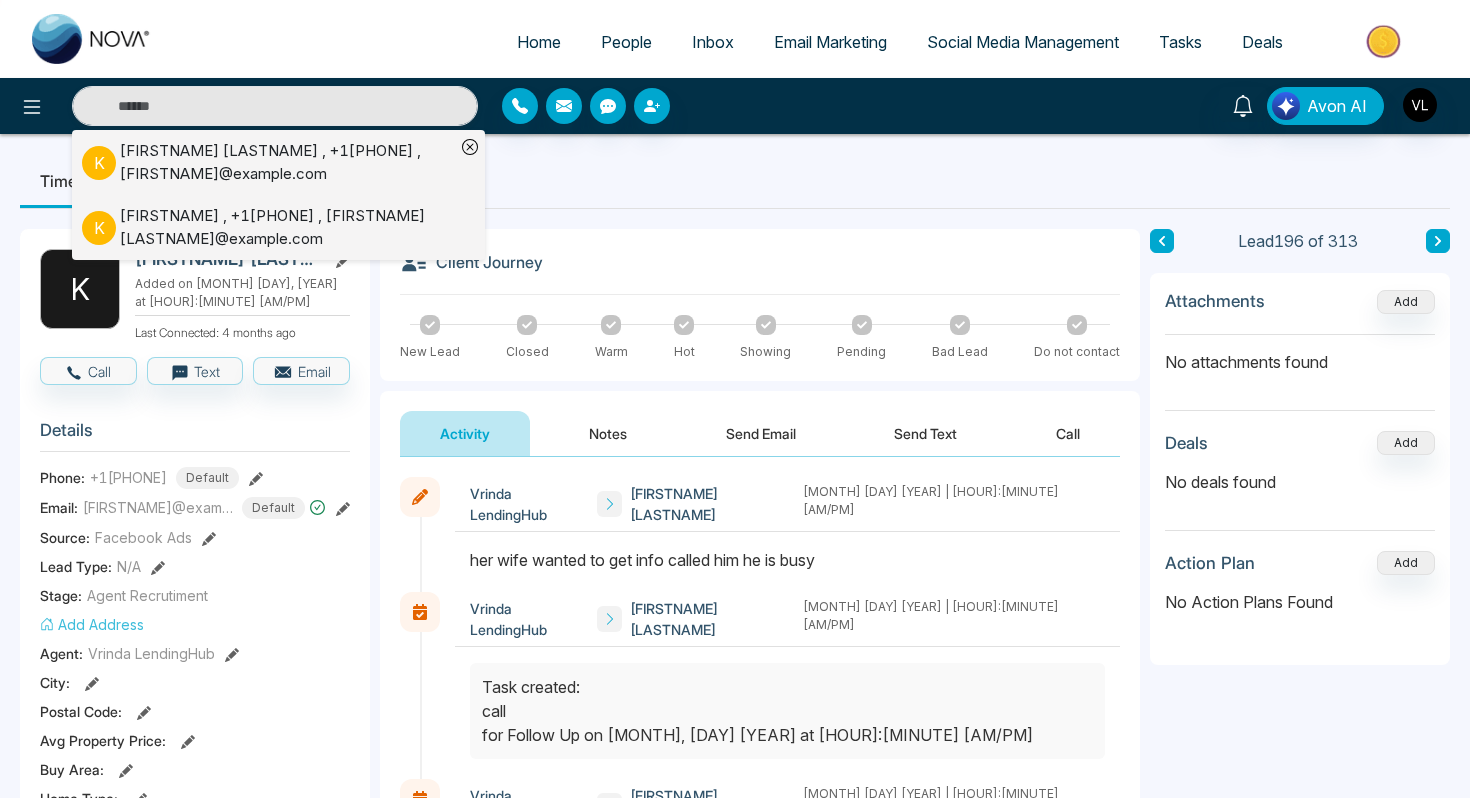 type on "*****" 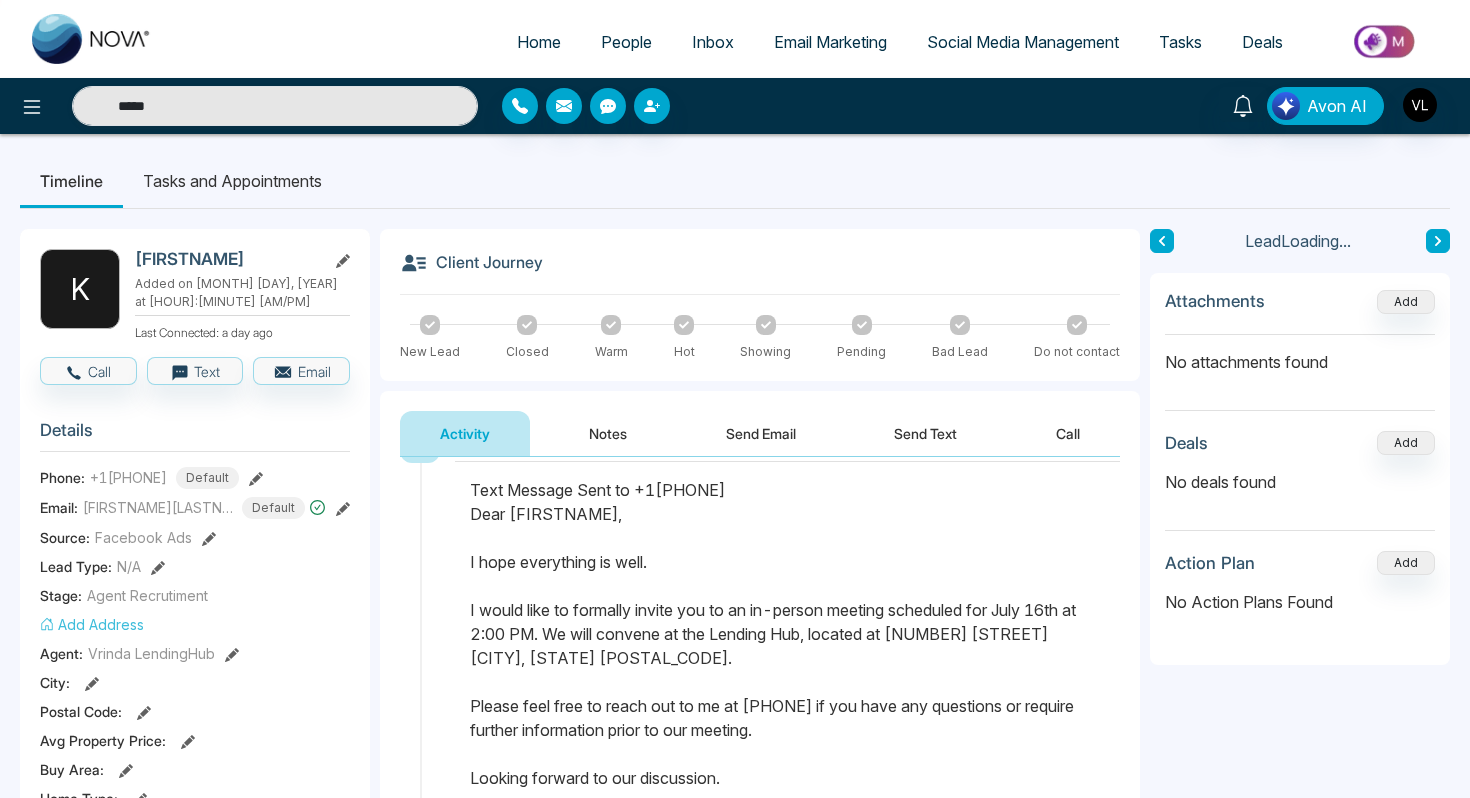 scroll, scrollTop: 416, scrollLeft: 0, axis: vertical 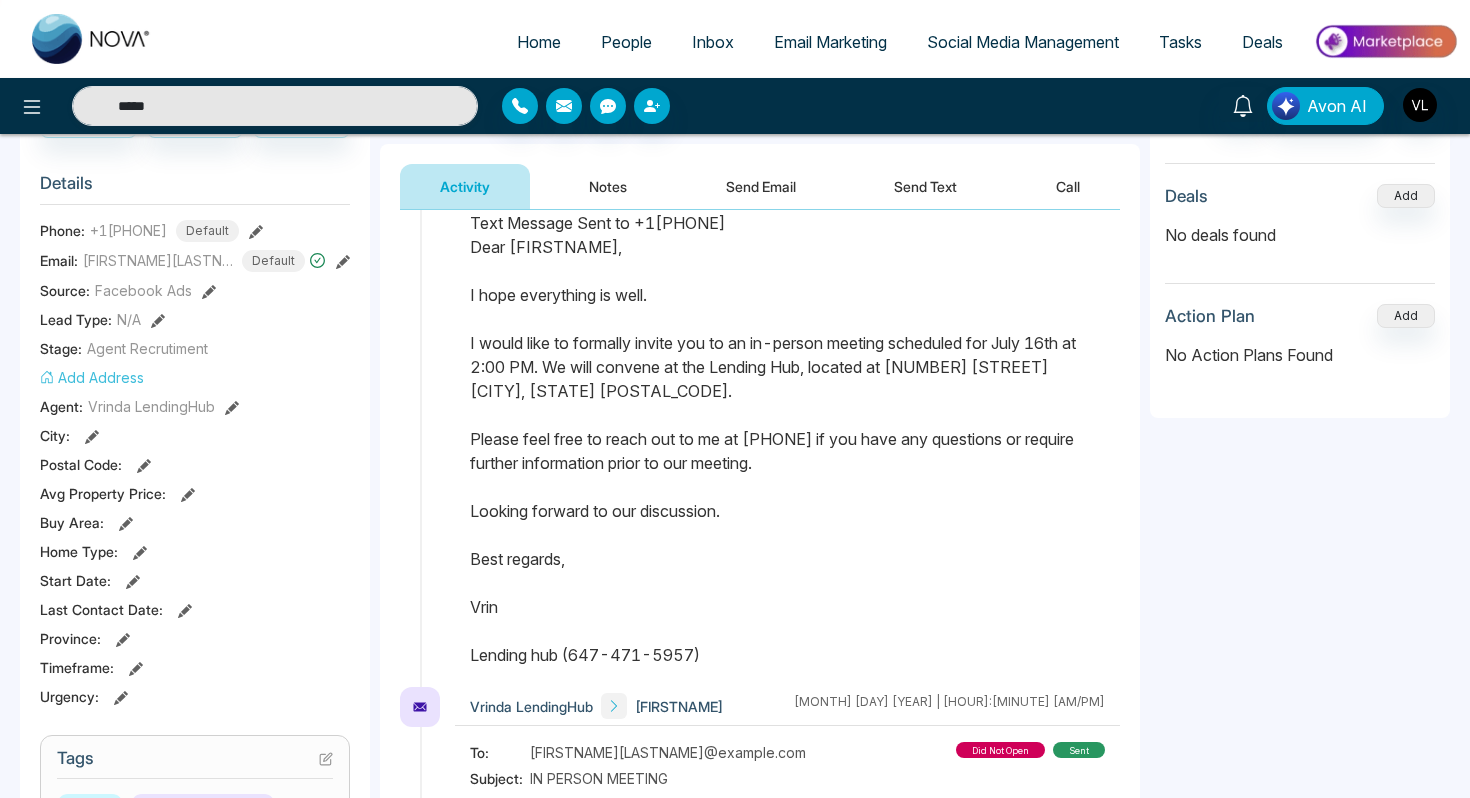 drag, startPoint x: 468, startPoint y: 248, endPoint x: 690, endPoint y: 616, distance: 429.77667 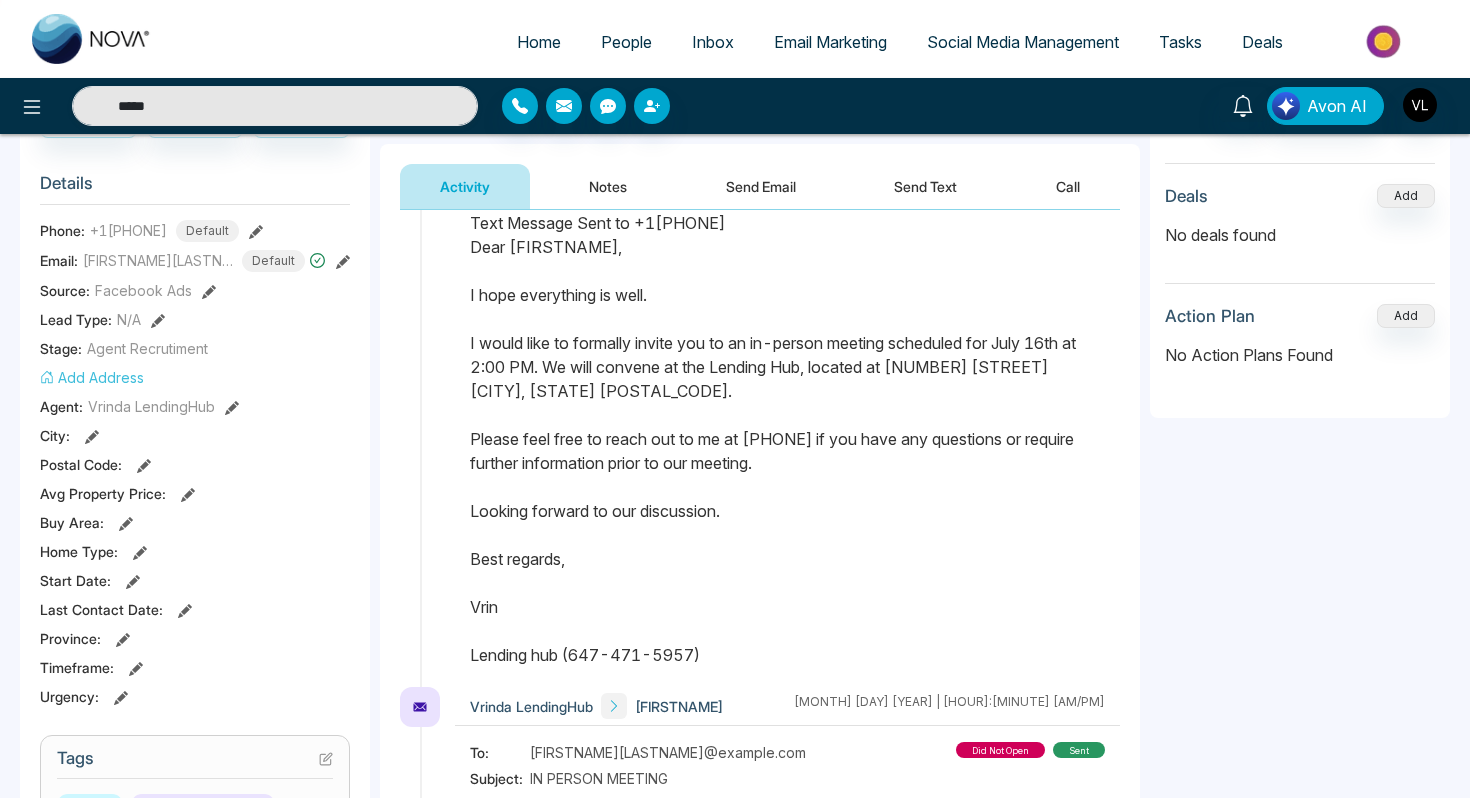 click at bounding box center (787, 449) 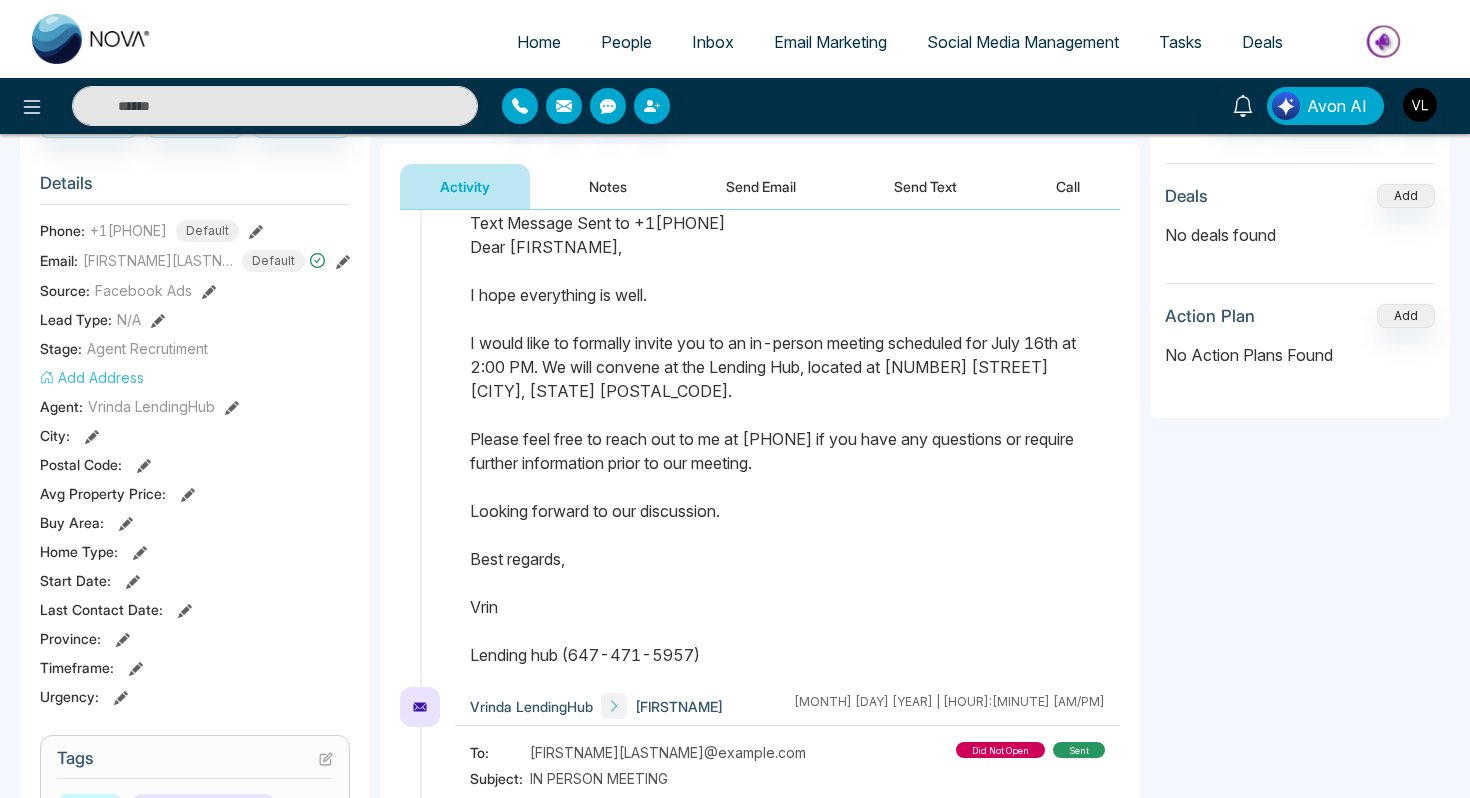 click at bounding box center [787, 449] 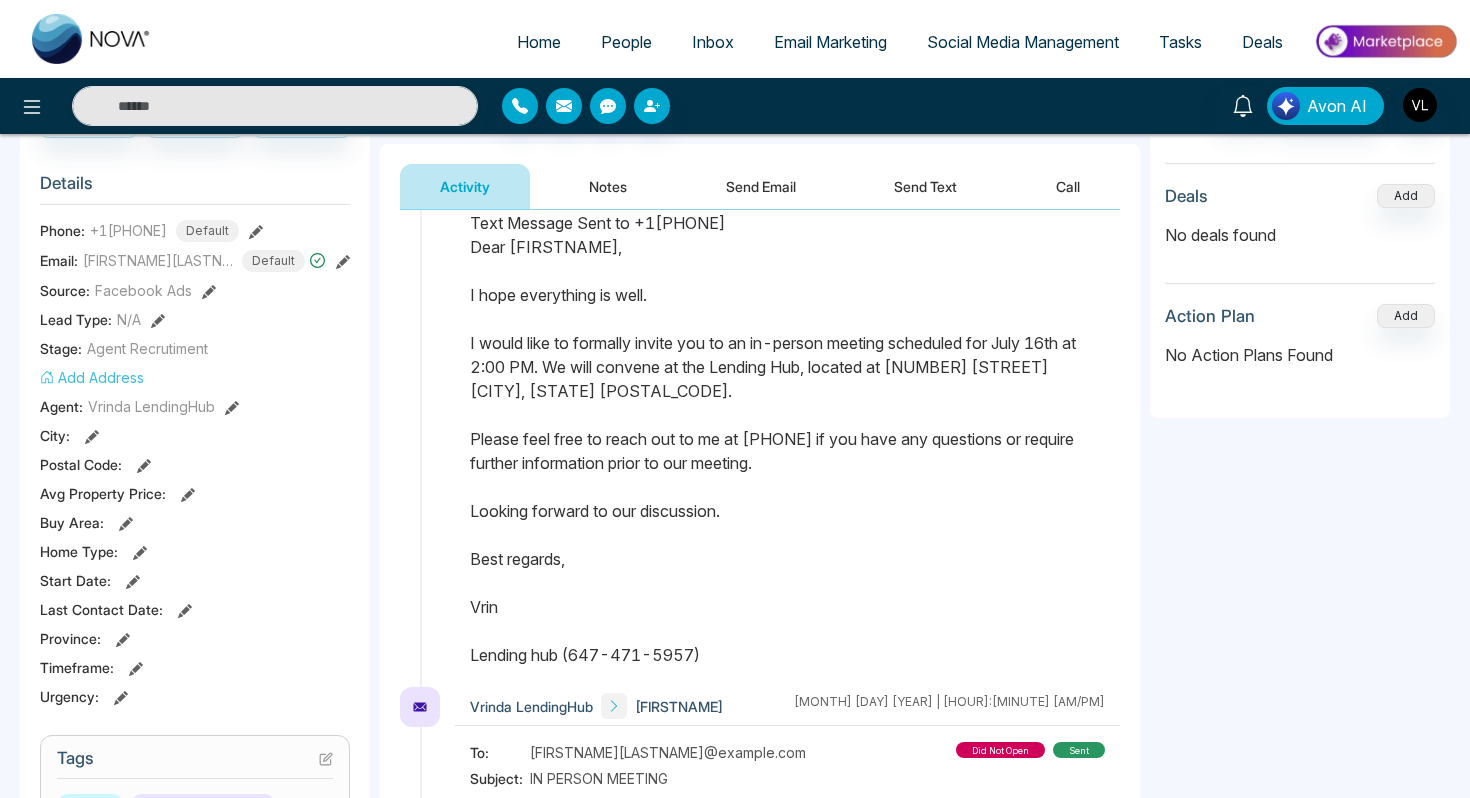 drag, startPoint x: 469, startPoint y: 247, endPoint x: 660, endPoint y: 689, distance: 481.50287 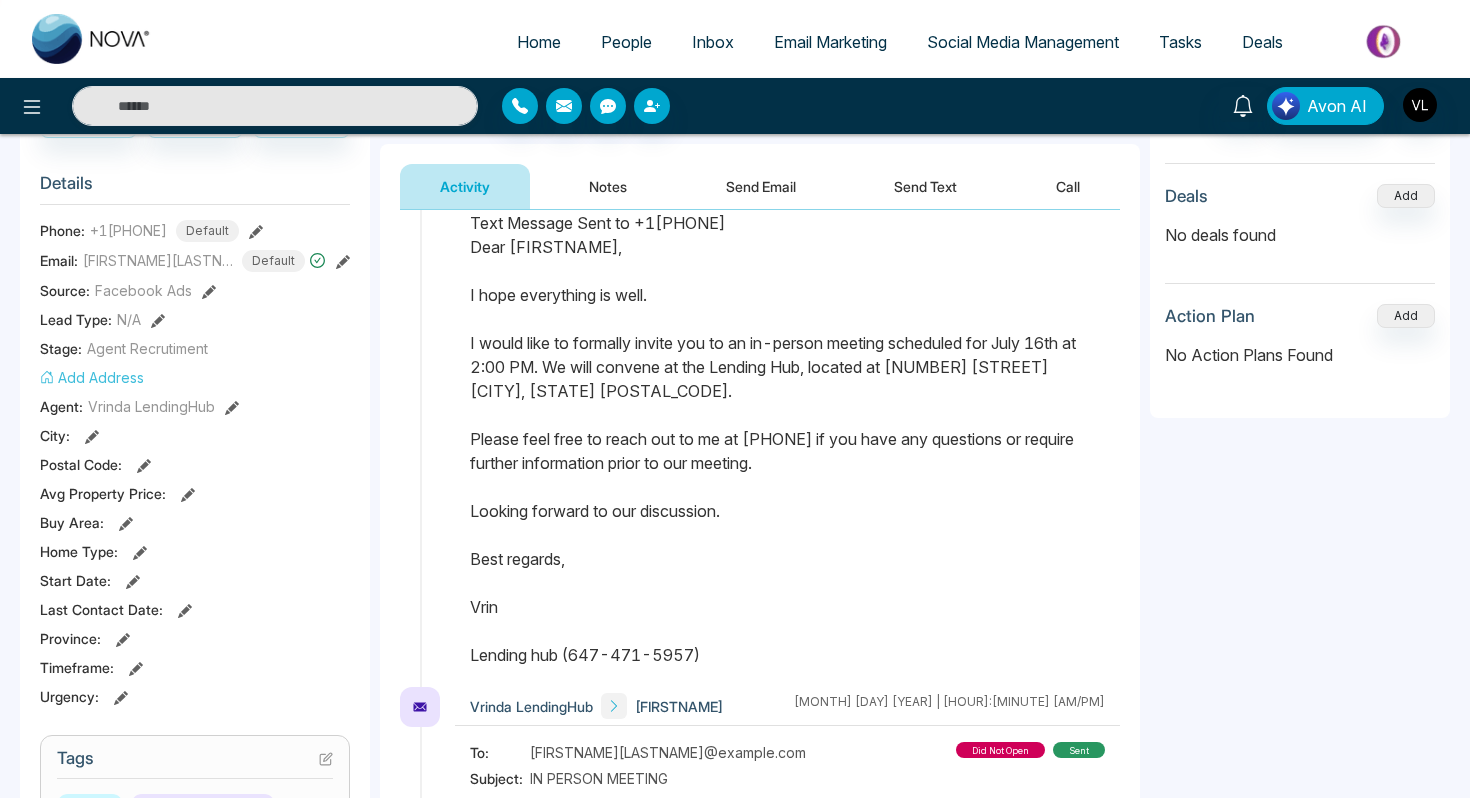 click on "[FIRSTNAME] [COMPANY] [FIRSTNAME] [MONTH] [DAY] [YEAR] | [HOUR]:[MINUTE] [AM/PM] [FIRSTNAME] [COMPANY] [FIRSTNAME] [MONTH] [DAY] [YEAR] | [HOUR]:[MINUTE] [AM/PM] [FIRSTNAME] [COMPANY] [FIRSTNAME] [MONTH] [DAY] [YEAR] | [HOUR]:[MINUTE] [AM/PM] [FIRSTNAME] [COMPANY] [FIRSTNAME] [MONTH] [DAY] [YEAR] | [HOUR]:[MINUTE] [AM/PM] To: [FIRSTNAME][LASTNAME]@example.com Subject: IN PERSON MEETING did not open sent [FIRSTNAME] [COMPANY] [FIRSTNAME] [MONTH] [DAY] [YEAR] | [HOUR]:[MINUTE] [AM/PM] [FIRSTNAME] [COMPANY] [FIRSTNAME] [MONTH] [DAY] [YEAR] | [HOUR]:[MINUTE] [AM/PM] To: [FIRSTNAME][LASTNAME]@example.com Subject: IN PERSON MEETING did not open sent [FIRSTNAME] [COMPANY] [FIRSTNAME] [MONTH] [DAY] [YEAR] | [HOUR]:[MINUTE] [AM/PM] [FIRSTNAME] [COMPANY] [FIRSTNAME] [MONTH] [DAY] [YEAR] | [HOUR]:[MINUTE] [AM/PM] [FIRSTNAME] [COMPANY] [FIRSTNAME] [MONTH] [DAY] [YEAR] | [HOUR]:[MINUTE] [AM/PM] [FIRSTNAME] [COMPANY] [FIRSTNAME] [MONTH] [DAY] [YEAR] | [HOUR]:[MINUTE] [AM/PM]" at bounding box center (760, 1610) 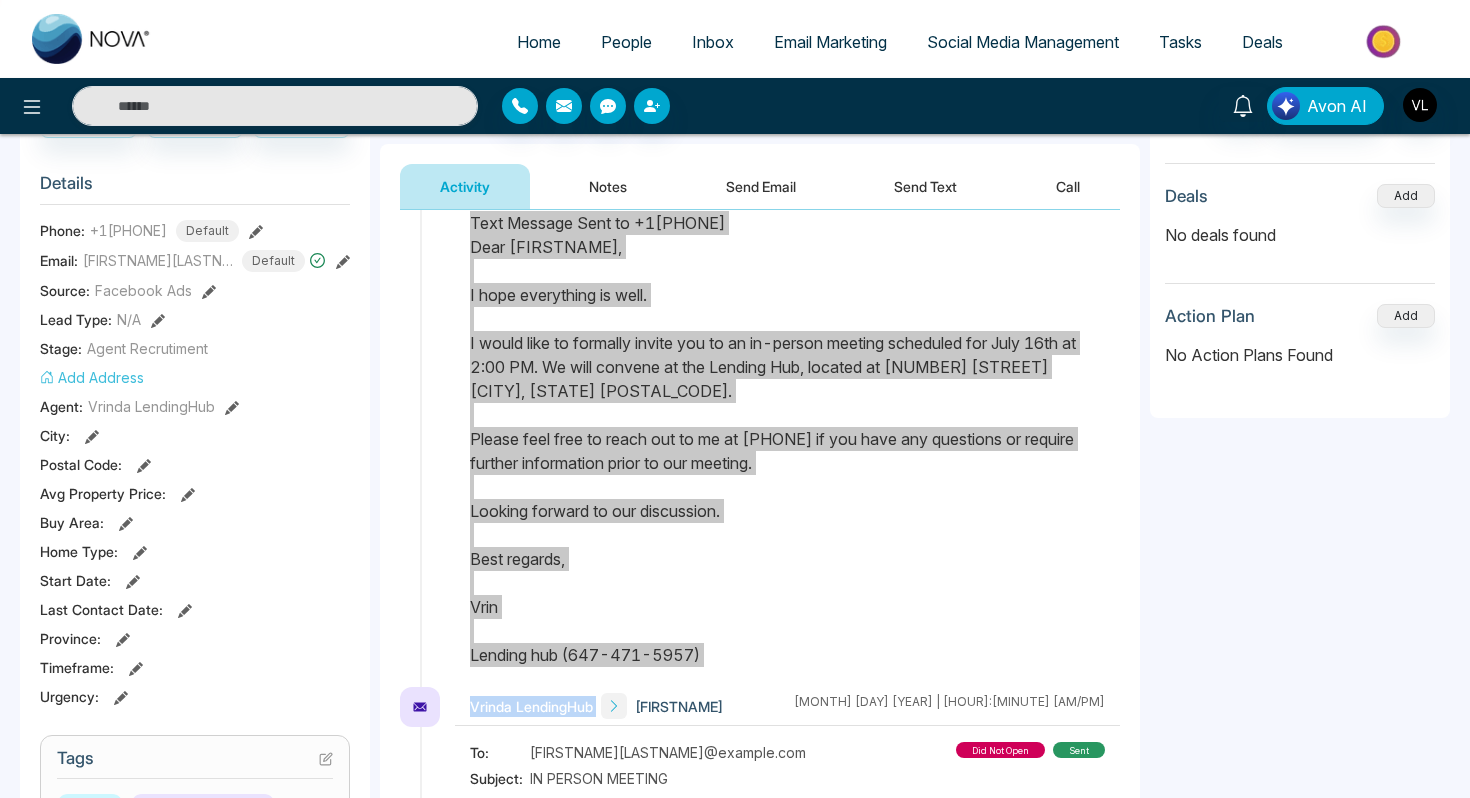 drag, startPoint x: 665, startPoint y: 689, endPoint x: 708, endPoint y: 652, distance: 56.727417 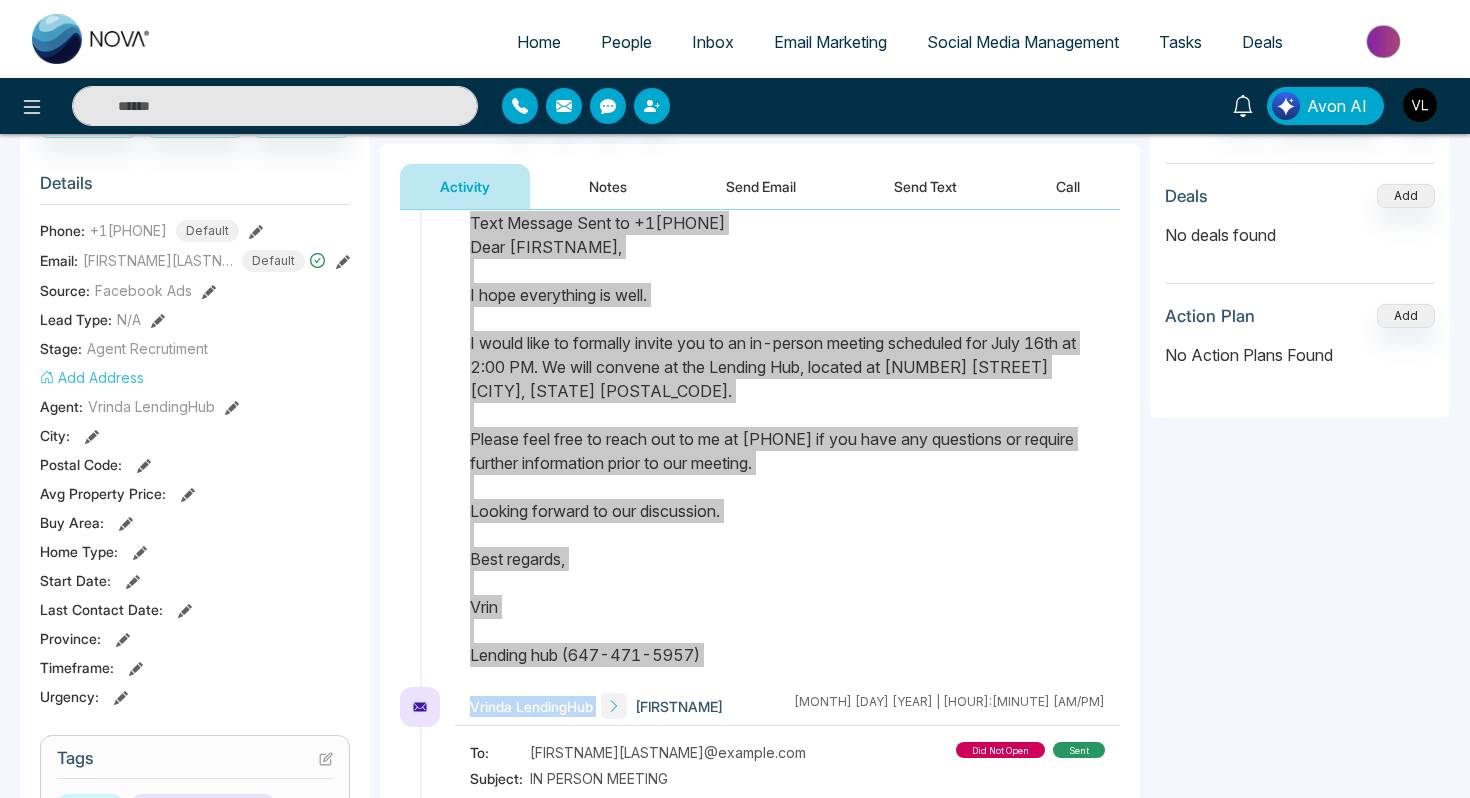 click on "Text Message Sent to +1[PHONE] Dear [FIRSTNAME],
I hope everything is well.
I would like to formally invite you to an in-person meeting scheduled for [MONTH] [DAY] at [HOUR]:00 [AM/PM]. We will convene at the Lending Hub, located at [NUMBER] [STREET] [UNIT], [CITY], [PROVINCE] [POSTAL CODE].
Please feel free to reach out to me at [PHONE] if you have any questions or require further information prior to our meeting.
Looking forward to our discussion.
Best regards,
[FIRSTNAME]
Lending hub ([PHONE])" at bounding box center (787, 439) 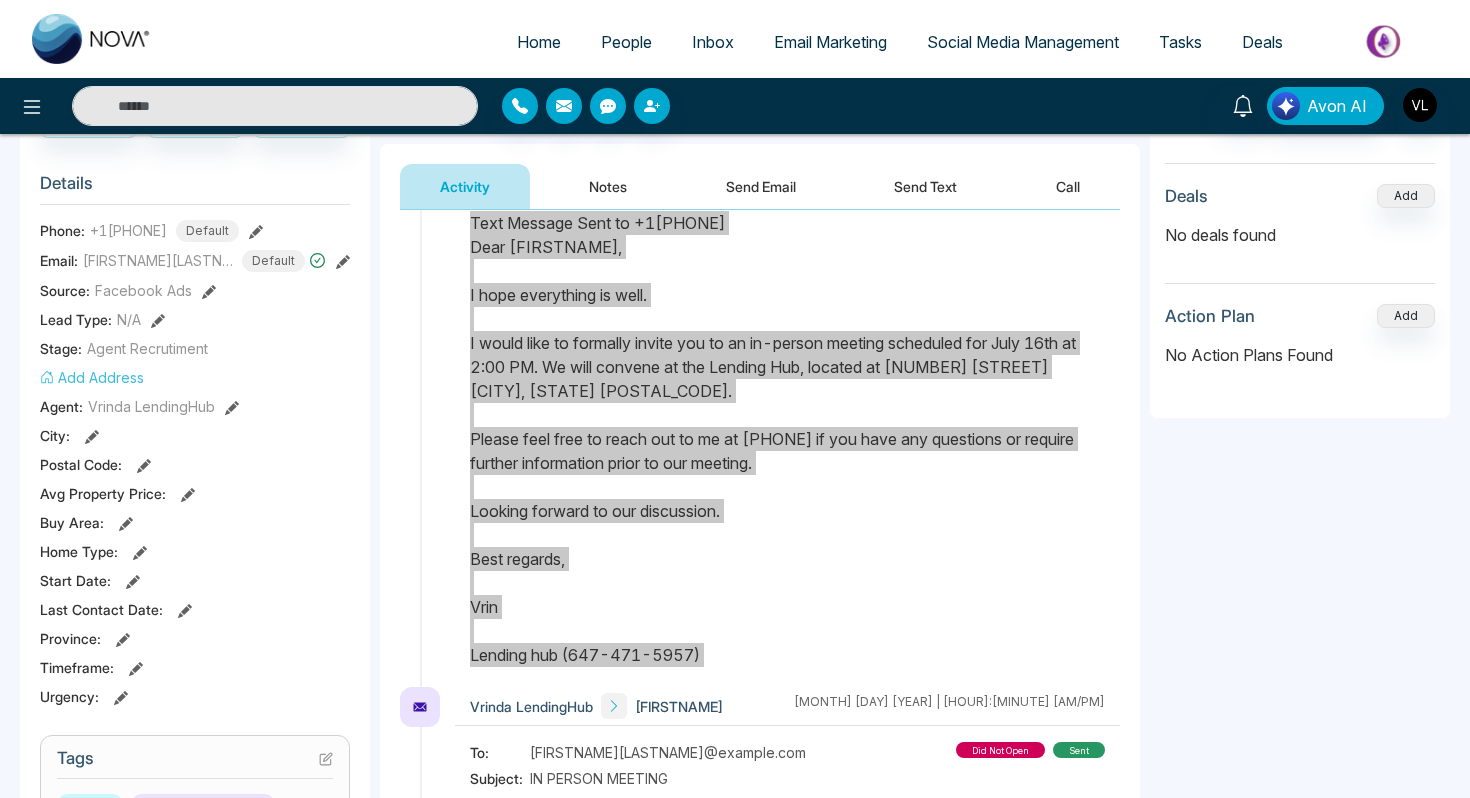 drag, startPoint x: 708, startPoint y: 652, endPoint x: 457, endPoint y: 243, distance: 479.87708 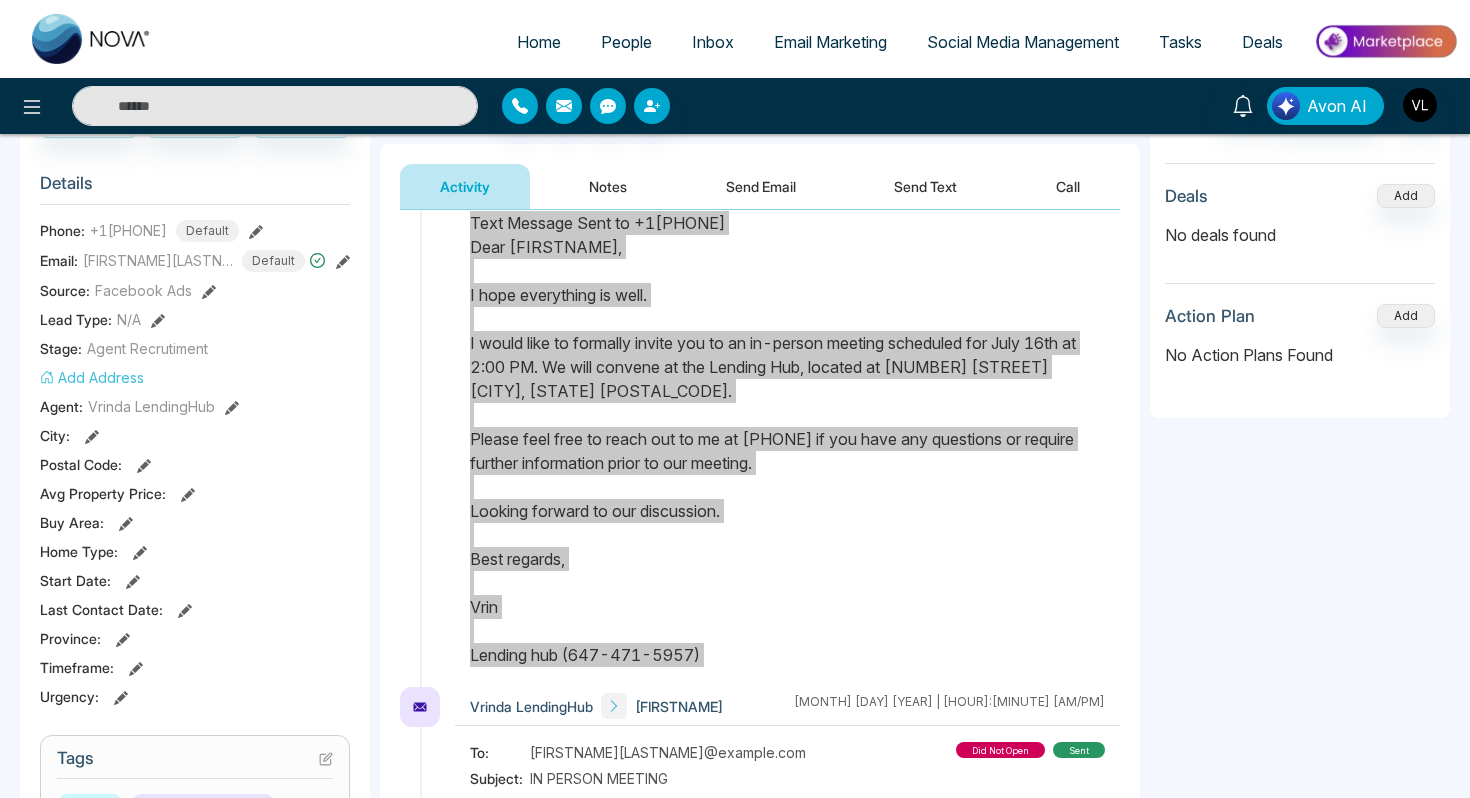 click at bounding box center (787, 449) 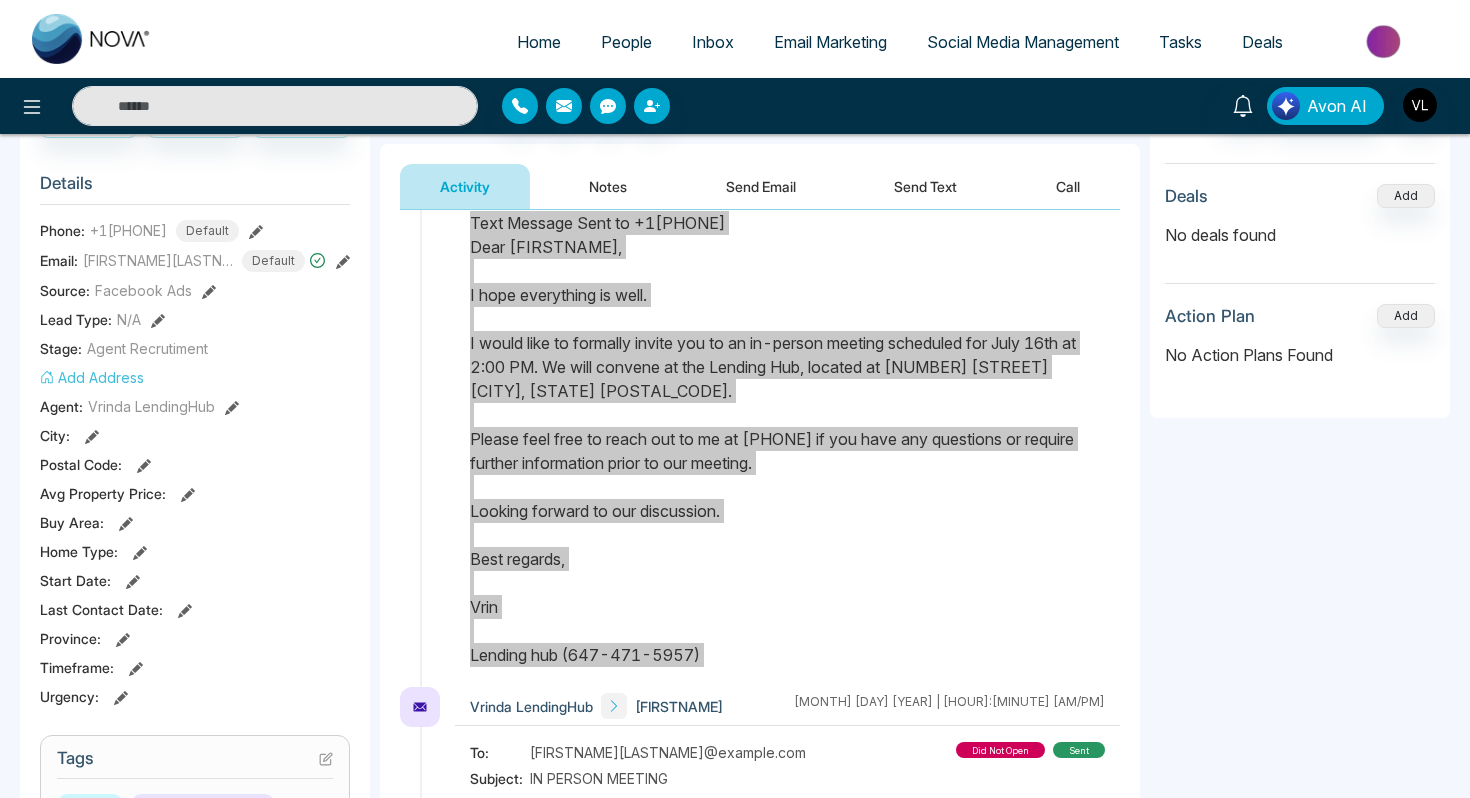 click on "Send Email" at bounding box center (761, 186) 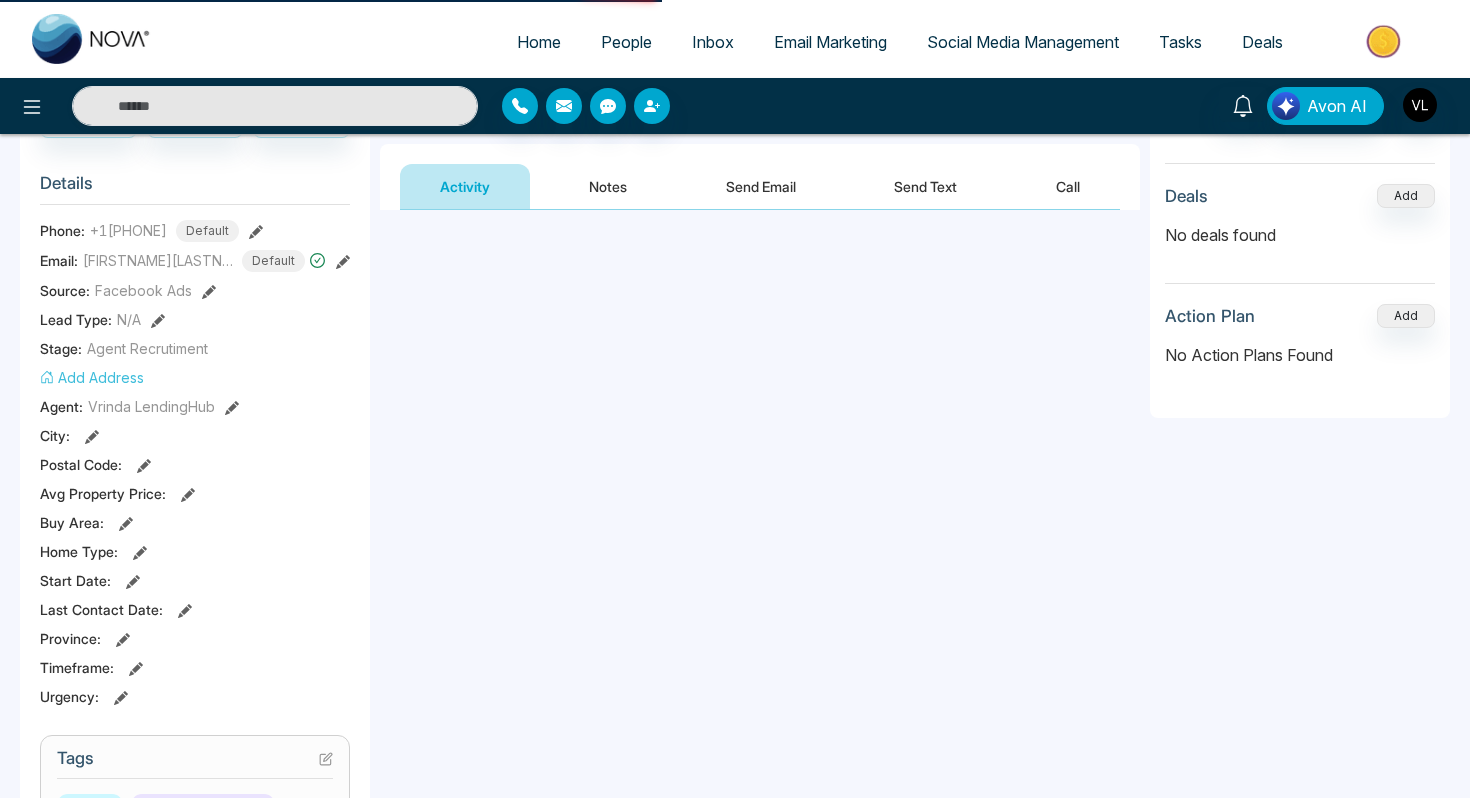 type on "*****" 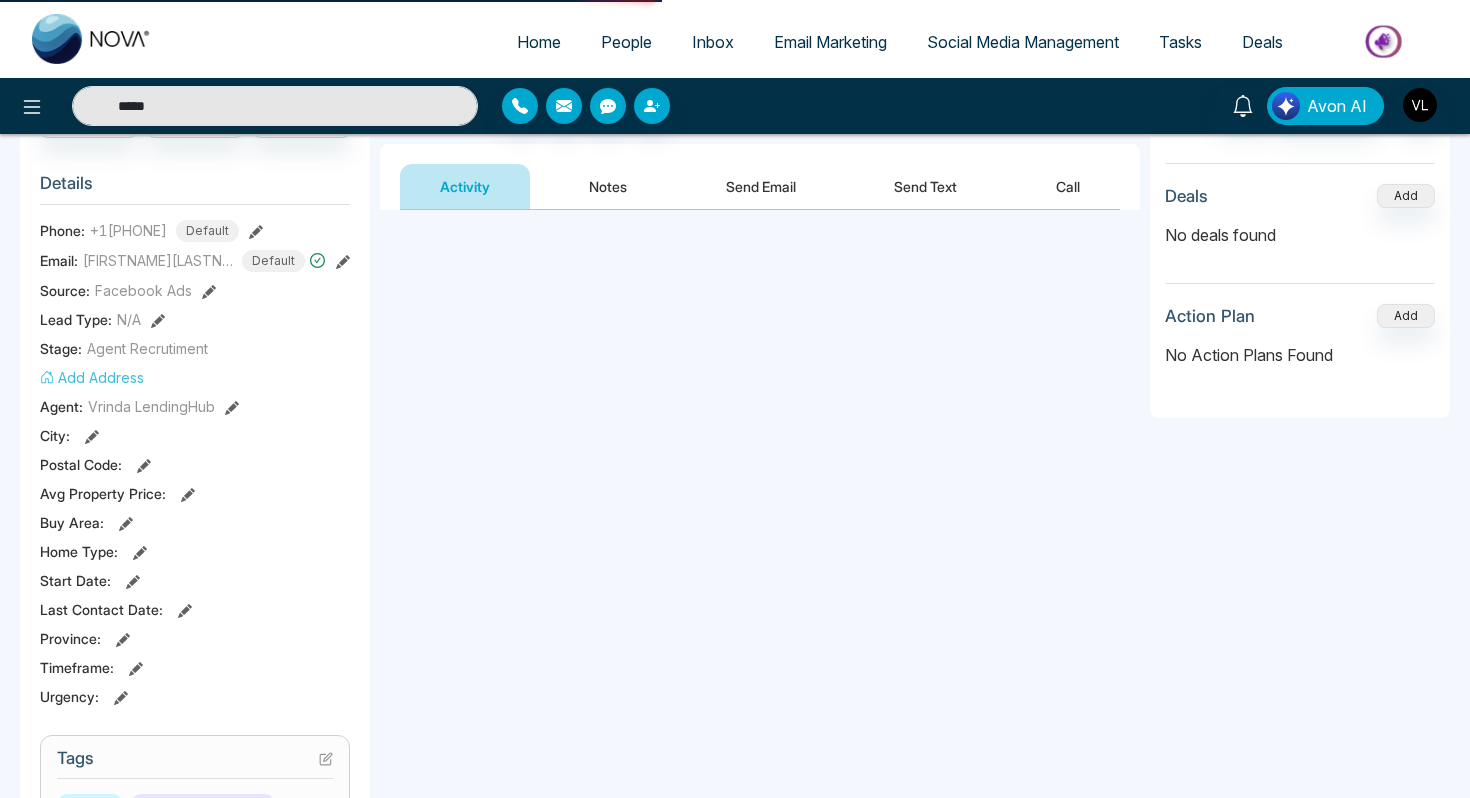 scroll, scrollTop: 0, scrollLeft: 0, axis: both 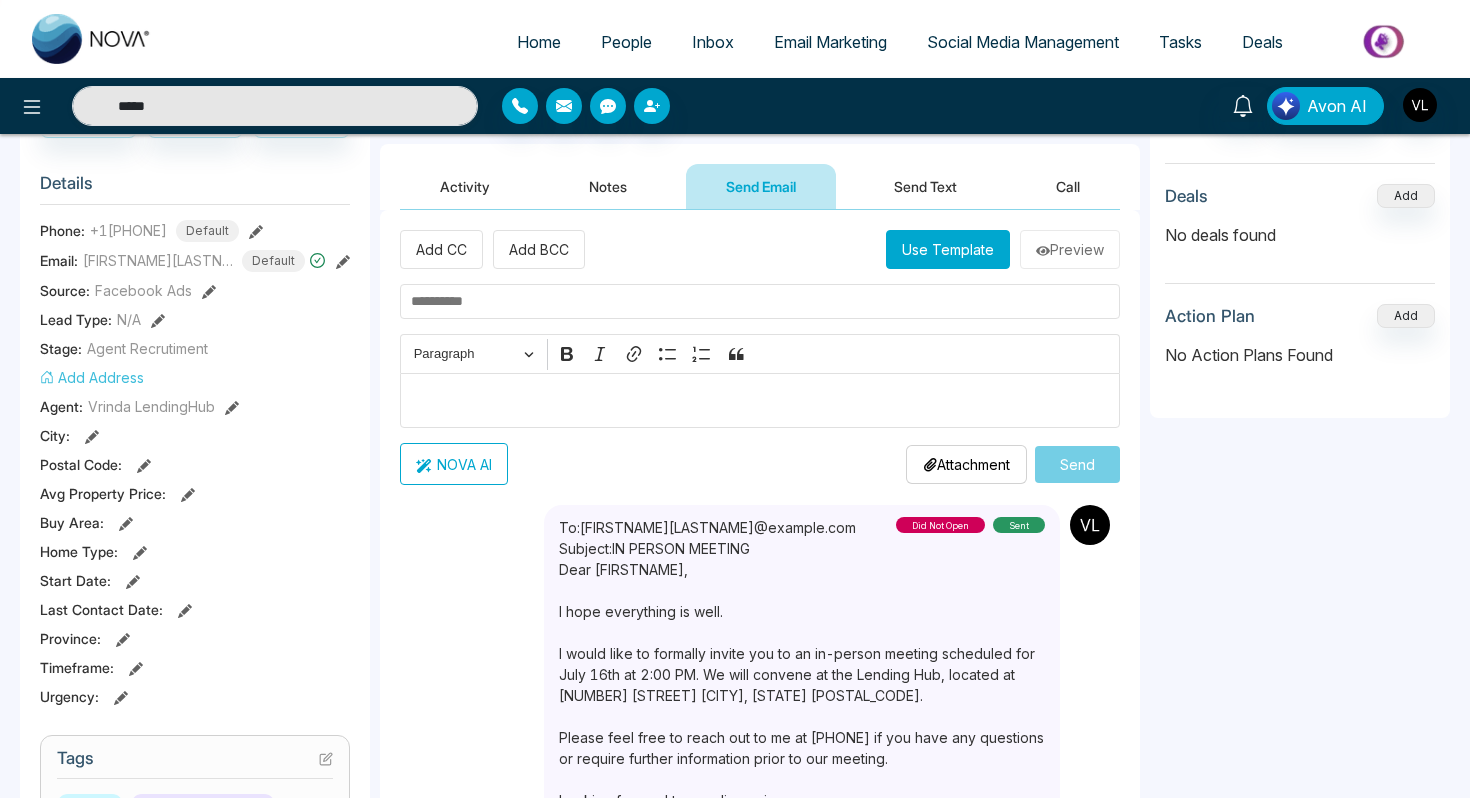 click at bounding box center (760, 400) 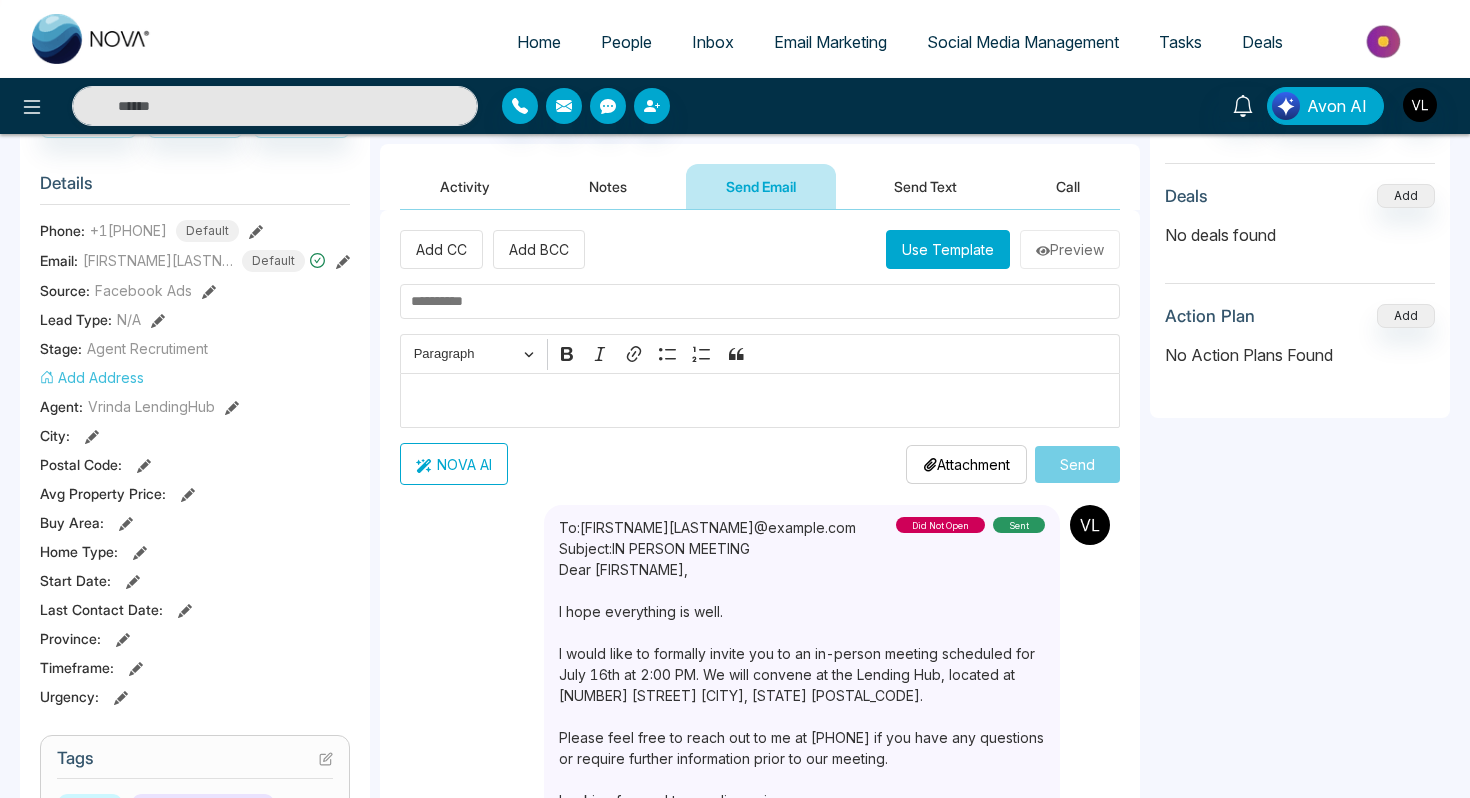 type on "*****" 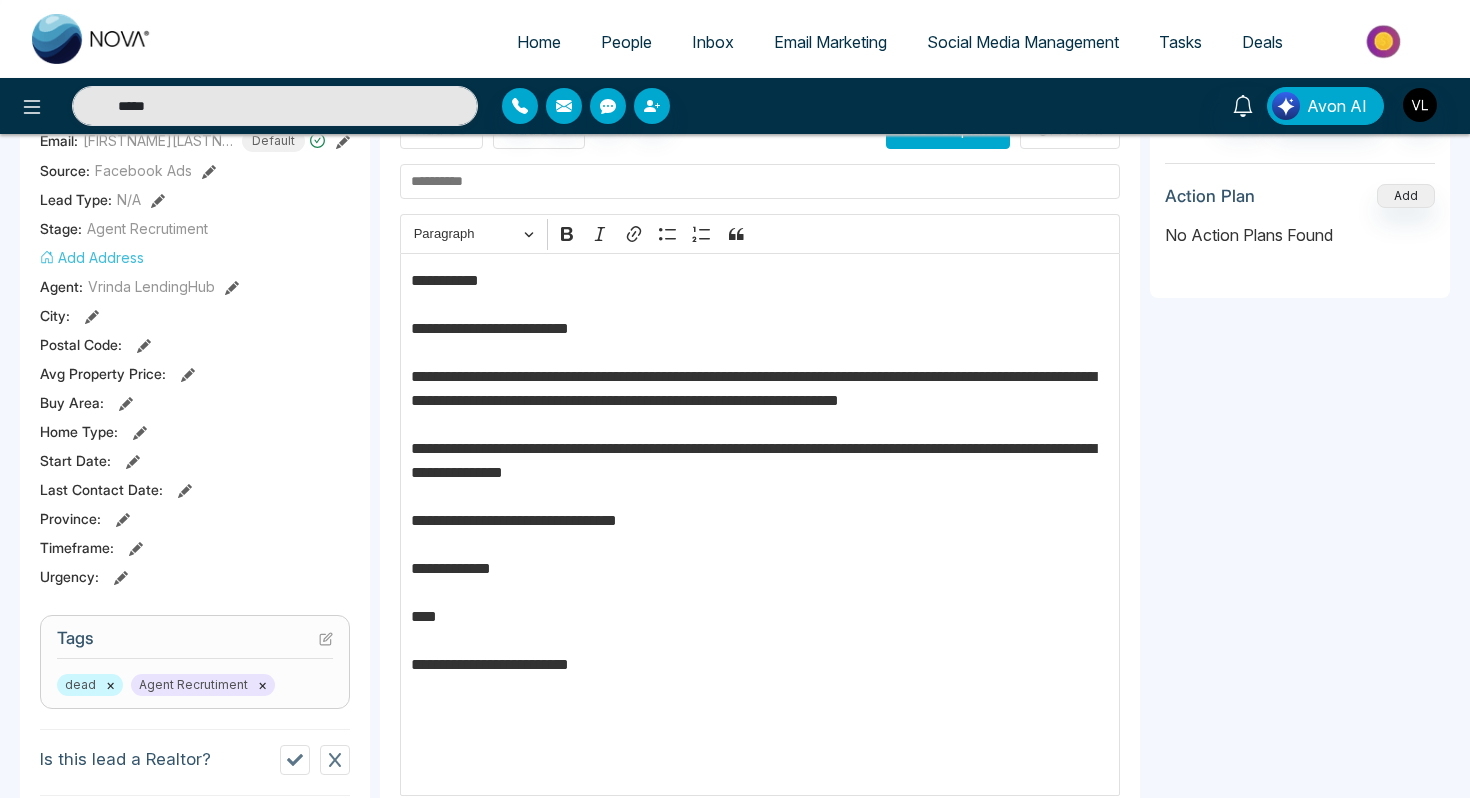 scroll, scrollTop: 370, scrollLeft: 0, axis: vertical 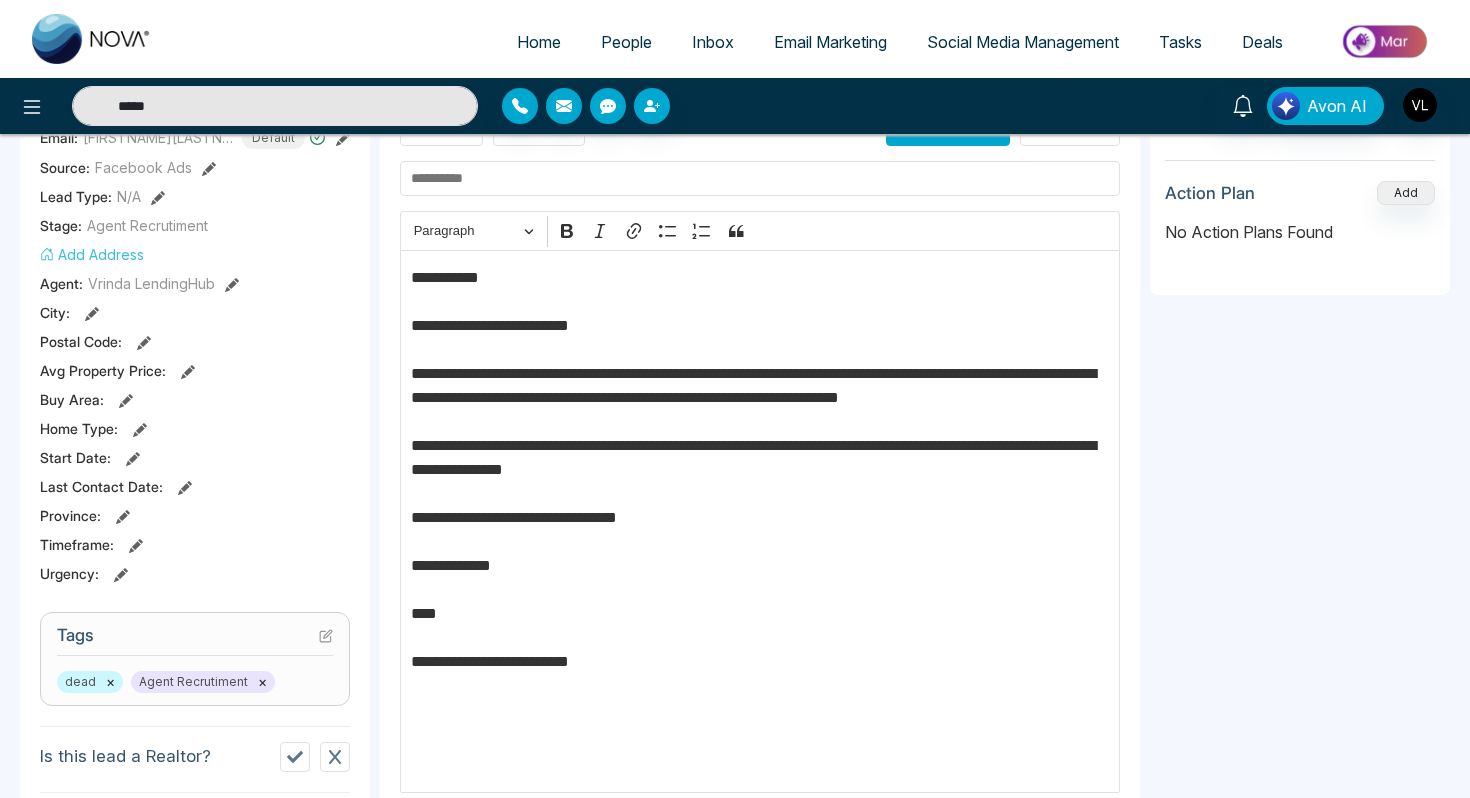 click on "**********" at bounding box center (760, 482) 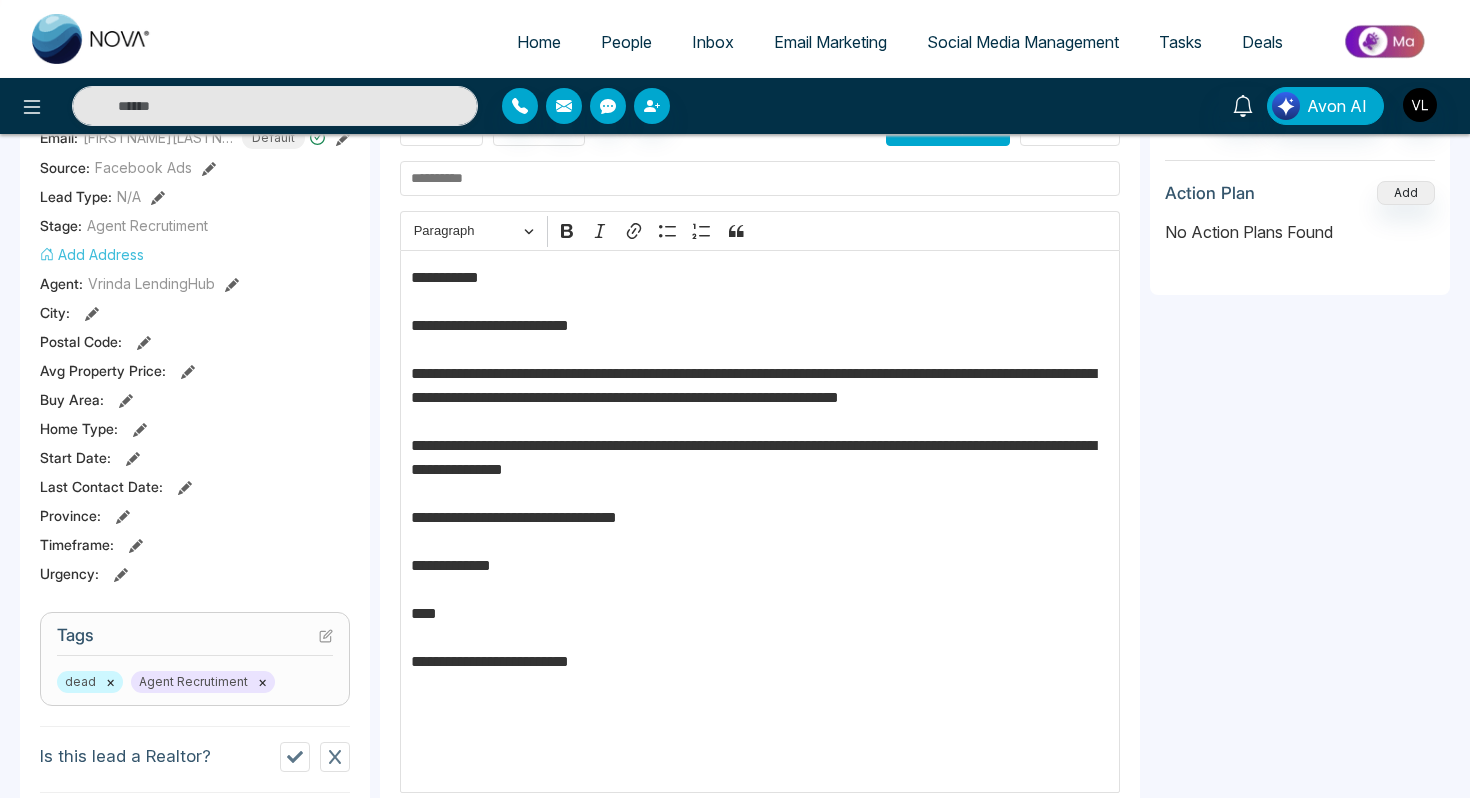 click on "**********" at bounding box center (760, 482) 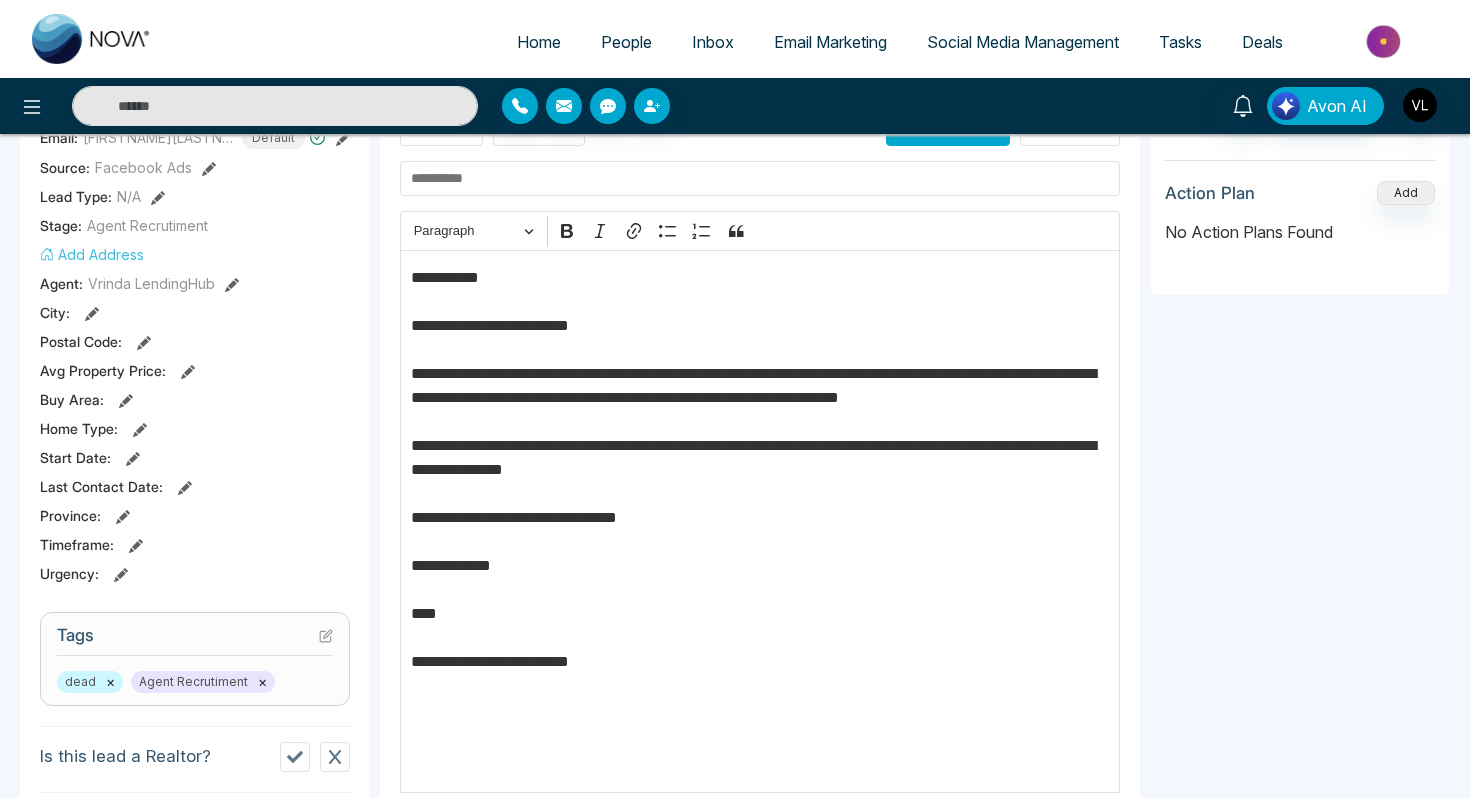 type on "*****" 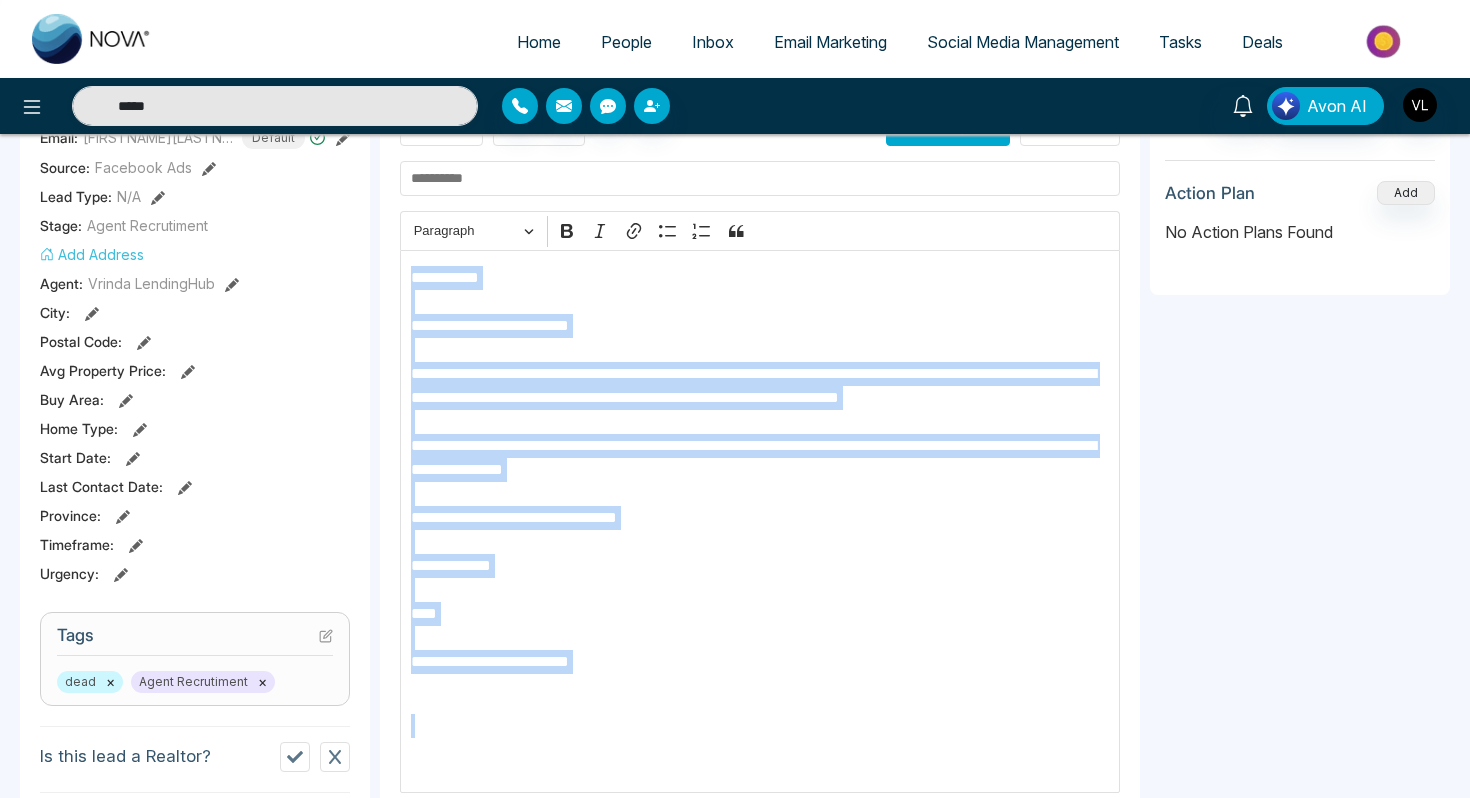 drag, startPoint x: 646, startPoint y: 682, endPoint x: 407, endPoint y: 279, distance: 468.54028 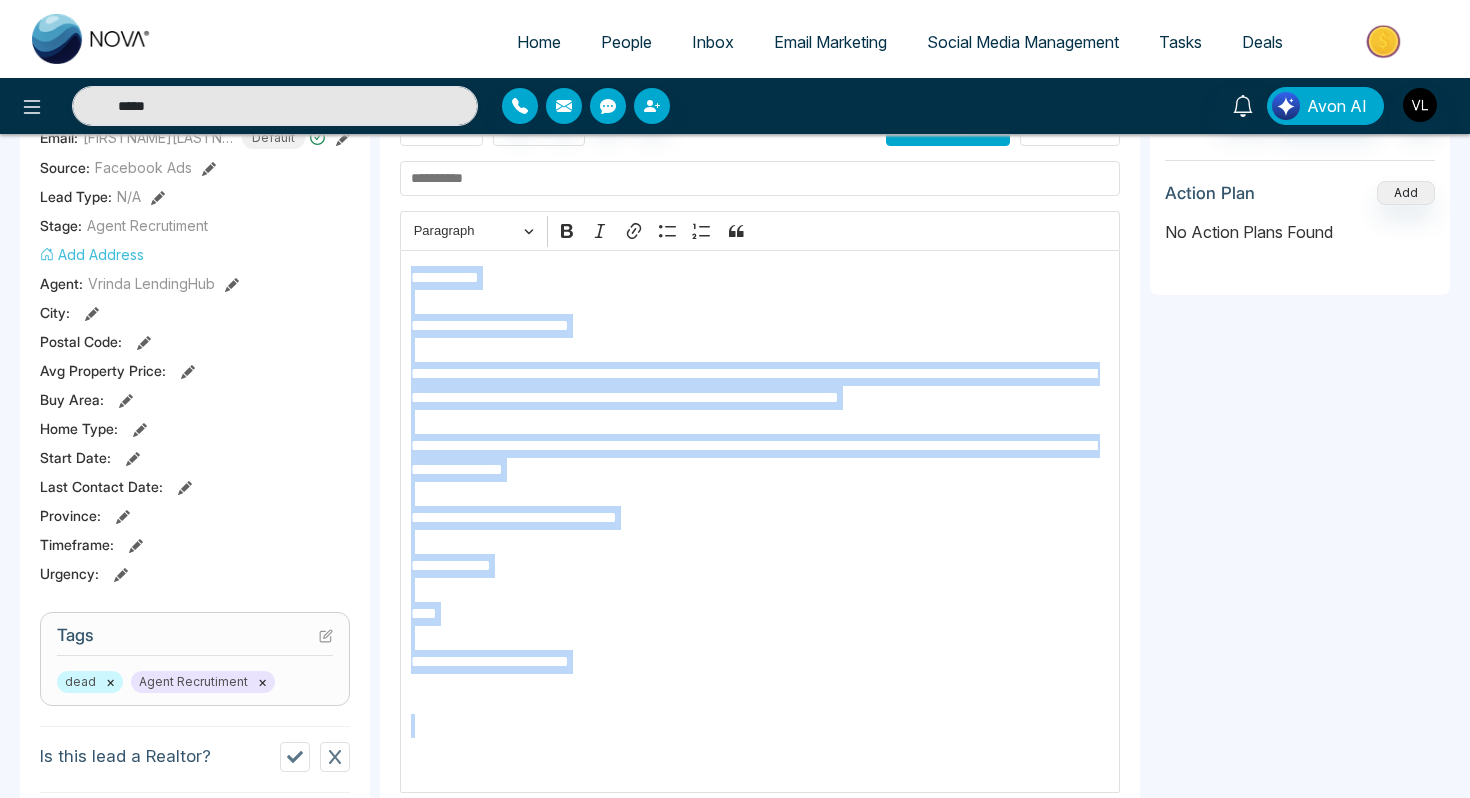 click on "**********" at bounding box center (760, 521) 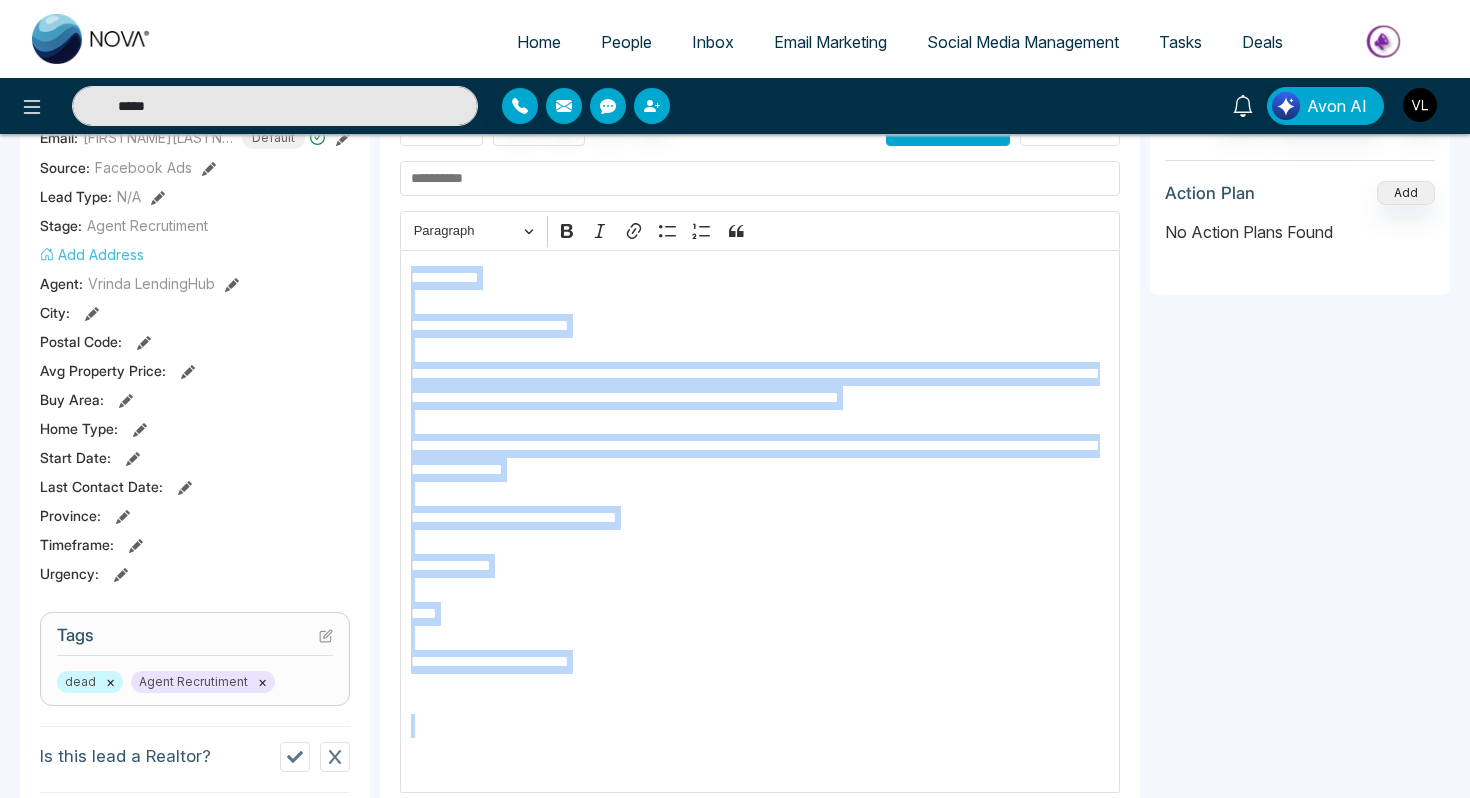 type 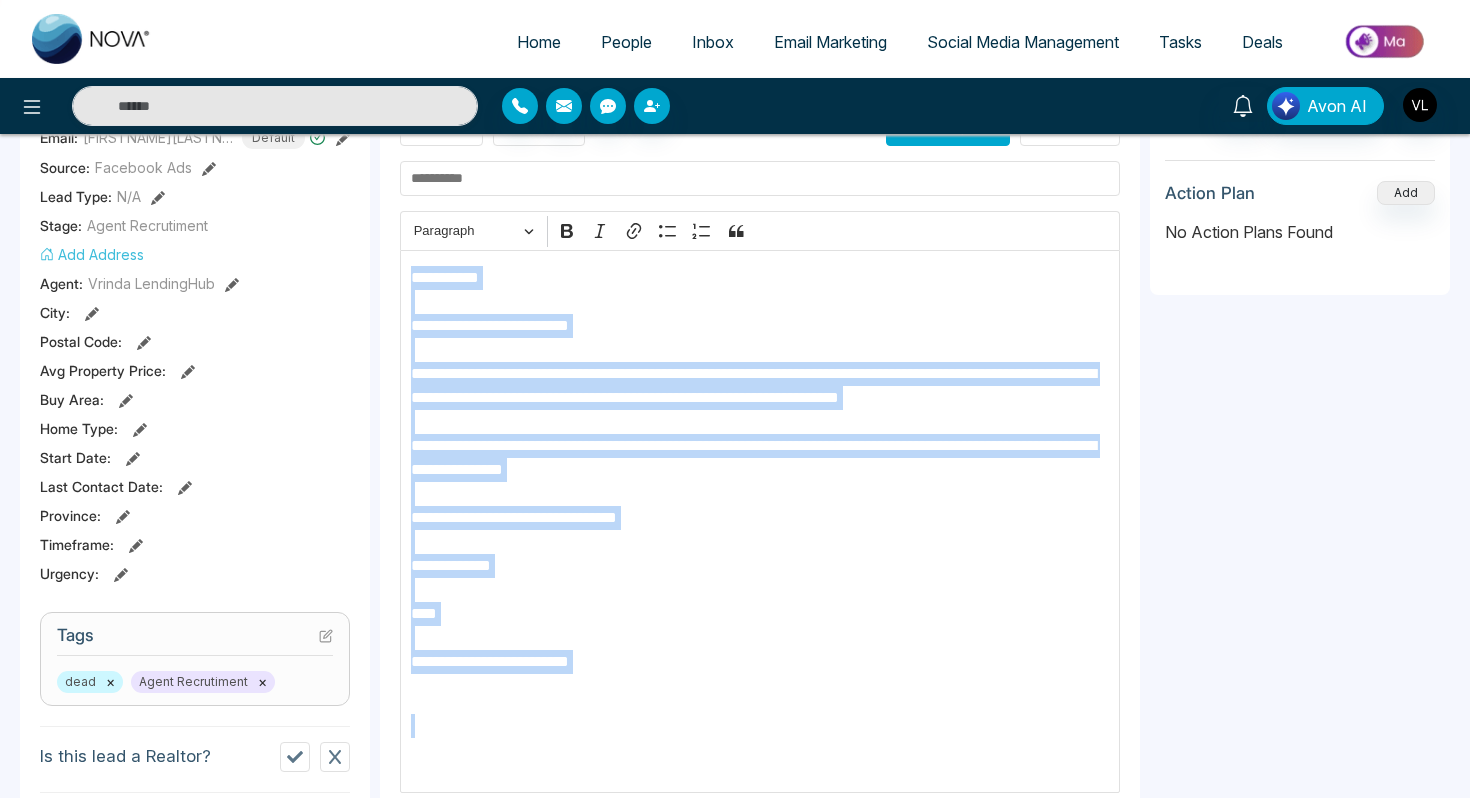 copy on "**********" 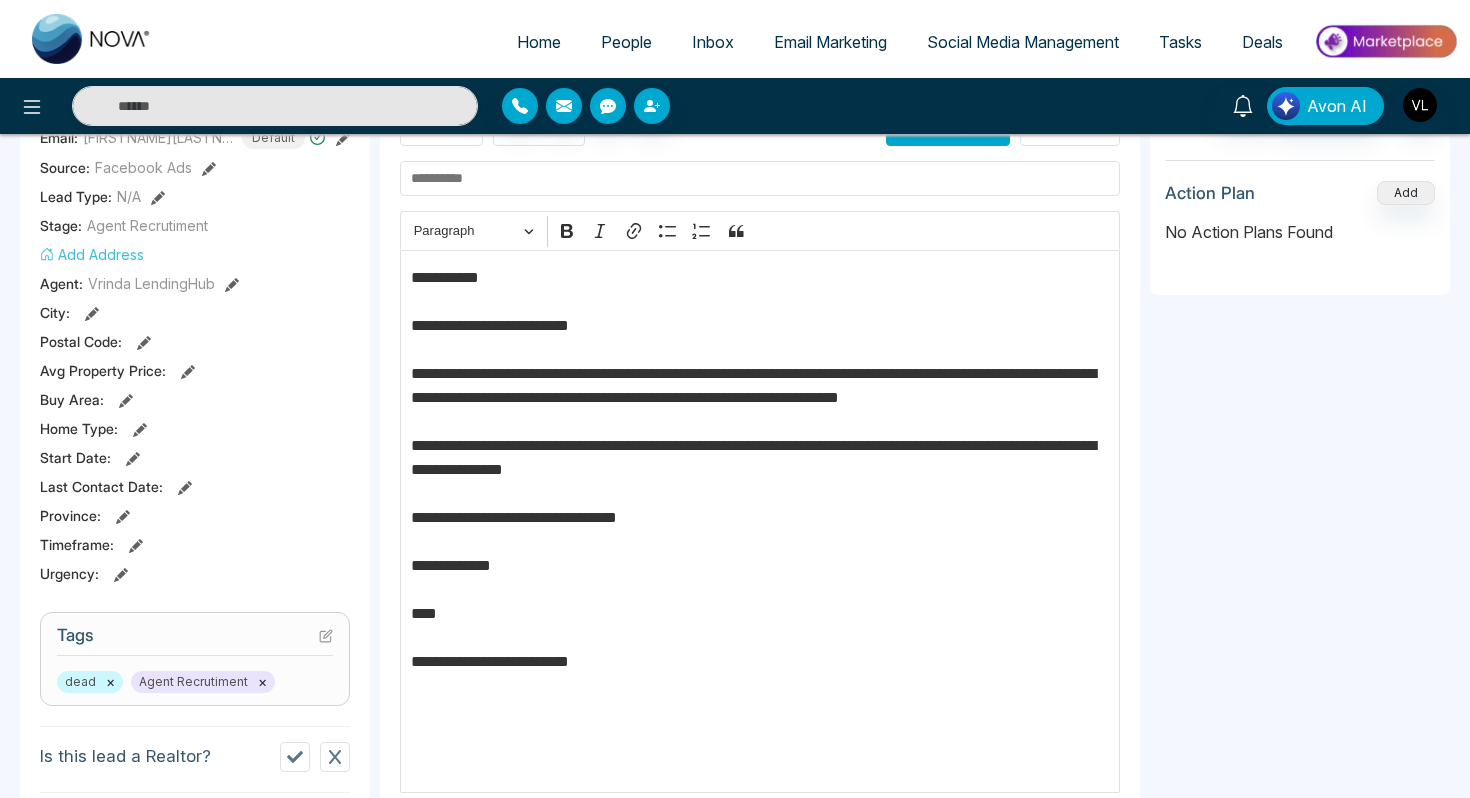 click at bounding box center (760, 178) 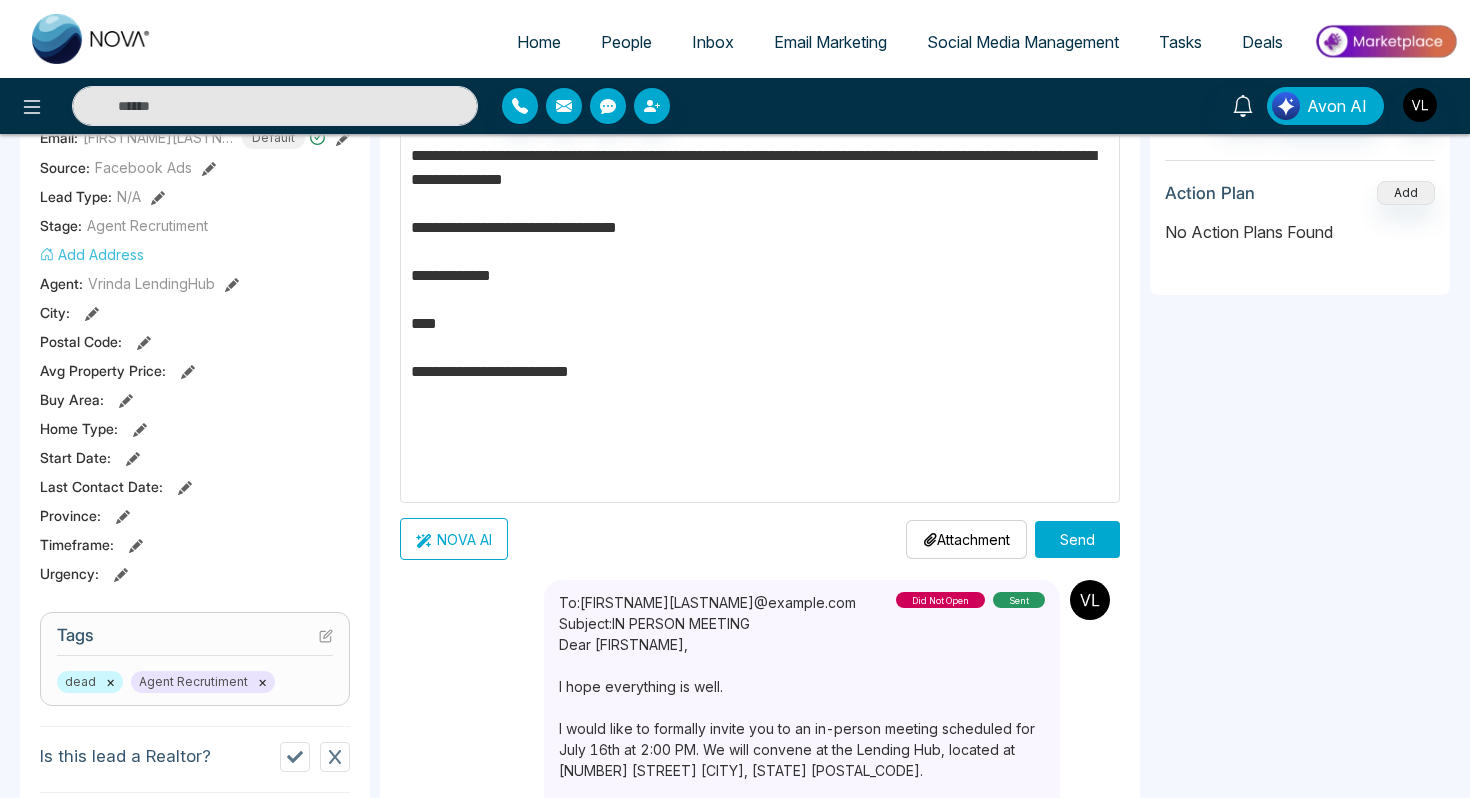 scroll, scrollTop: 303, scrollLeft: 0, axis: vertical 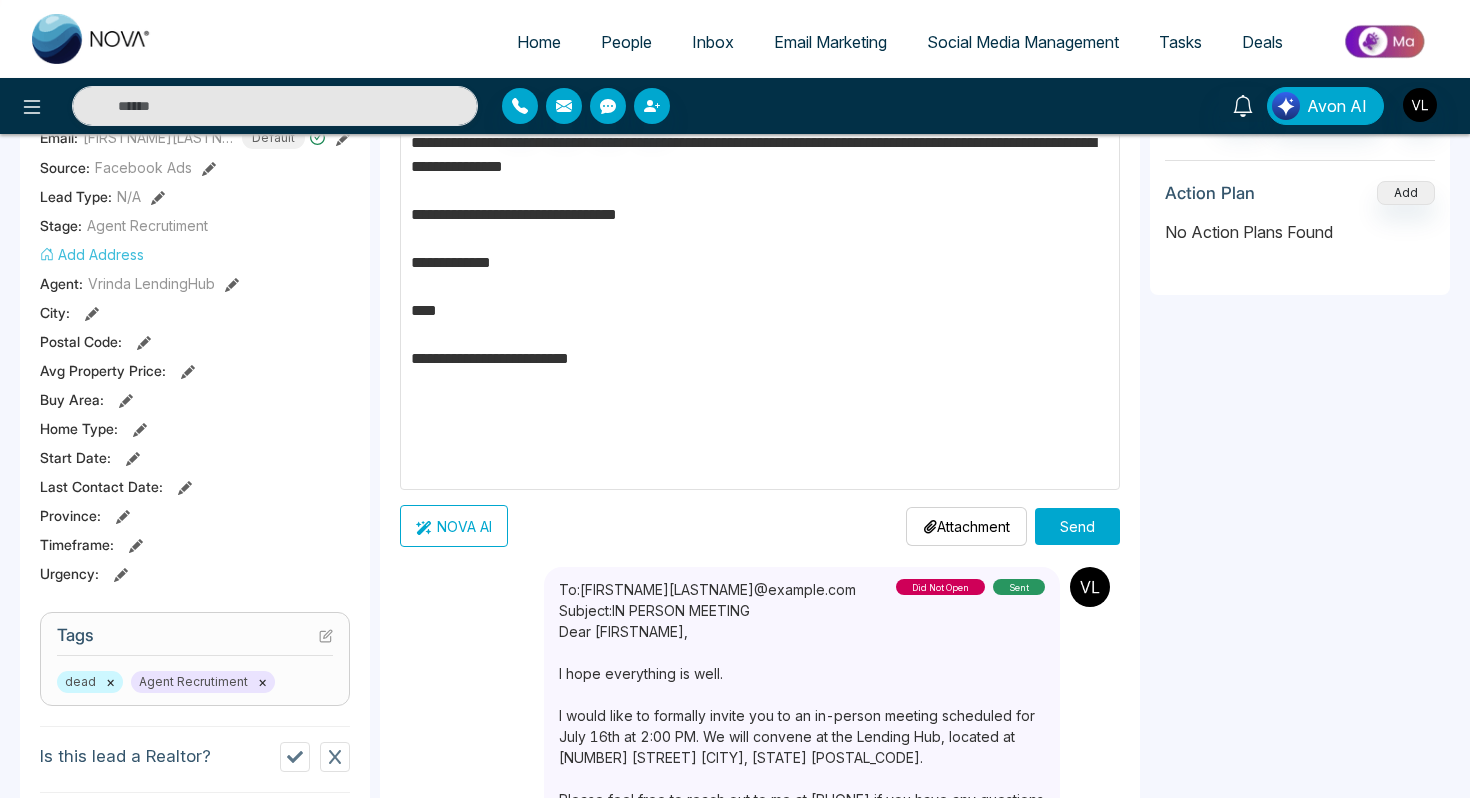 type on "**********" 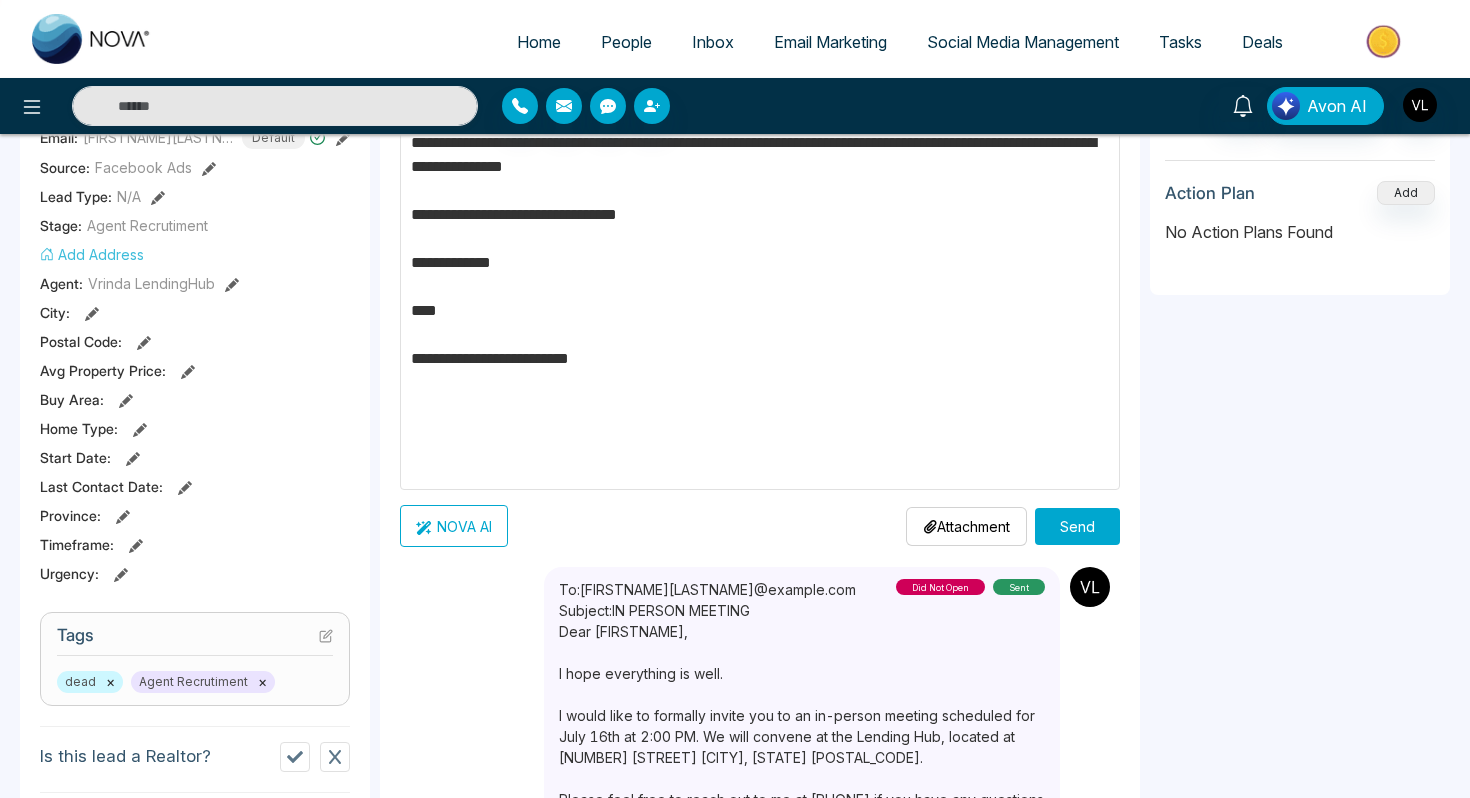 click on "Send" at bounding box center [1077, 526] 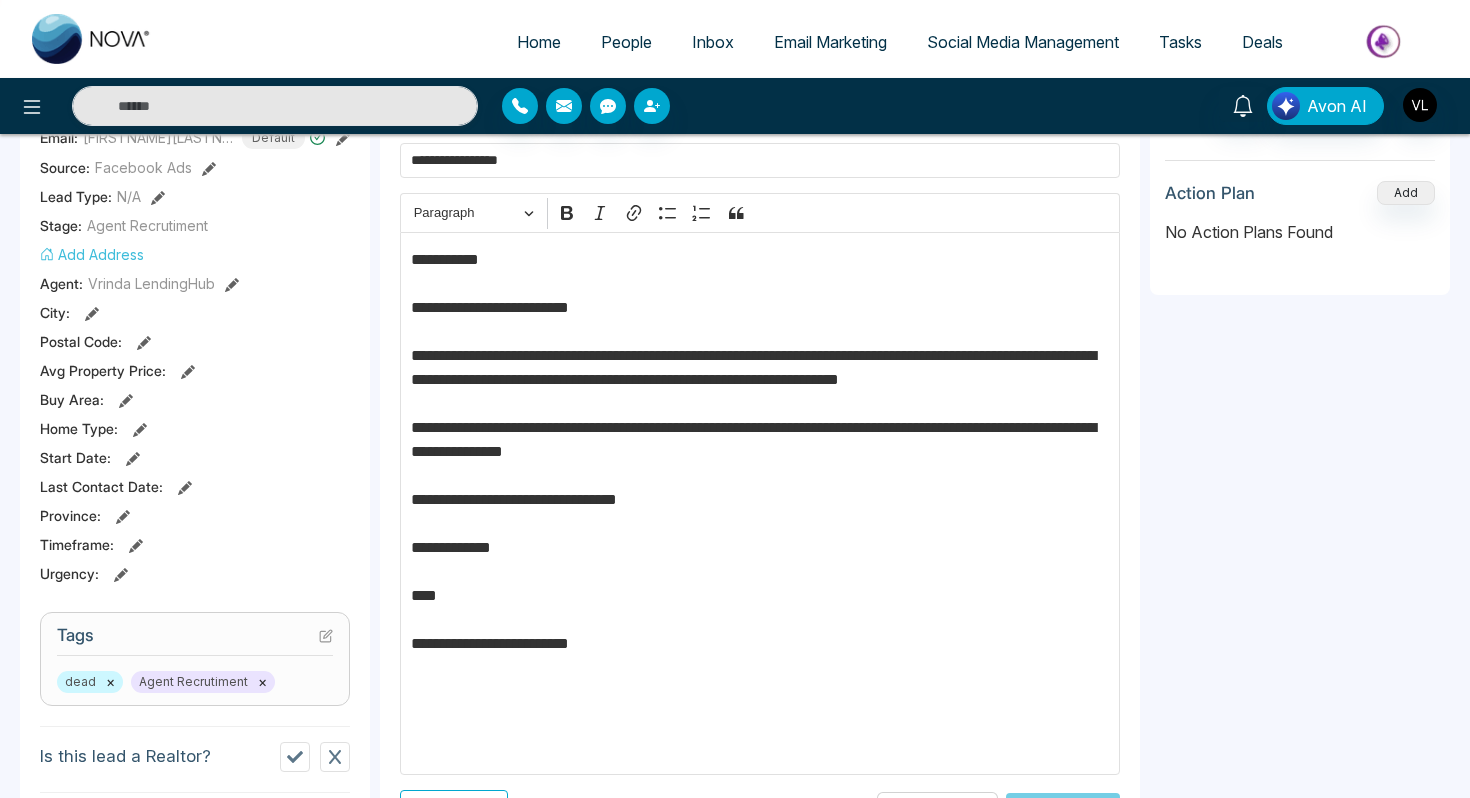 scroll, scrollTop: 0, scrollLeft: 0, axis: both 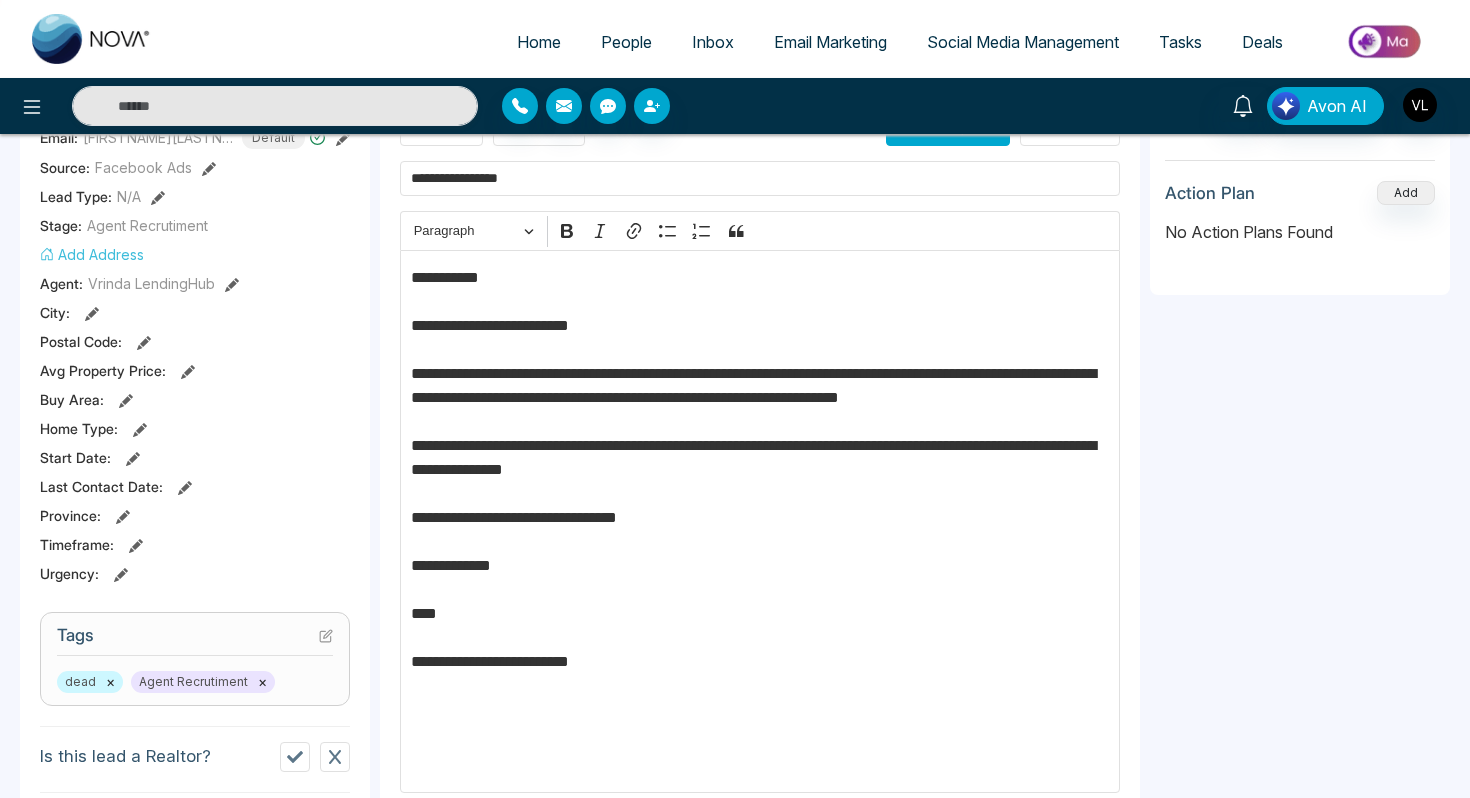 type on "*****" 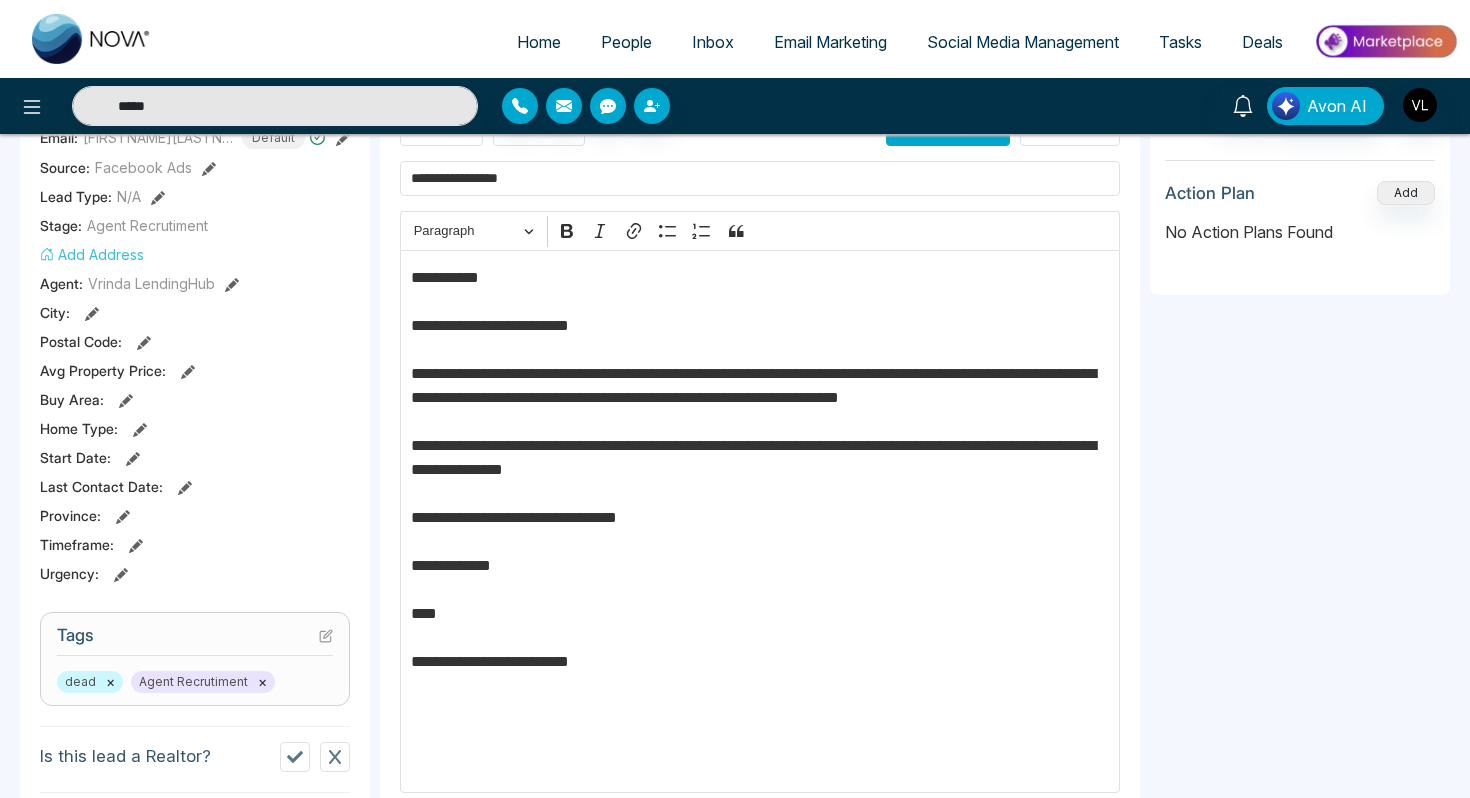 scroll, scrollTop: 165, scrollLeft: 0, axis: vertical 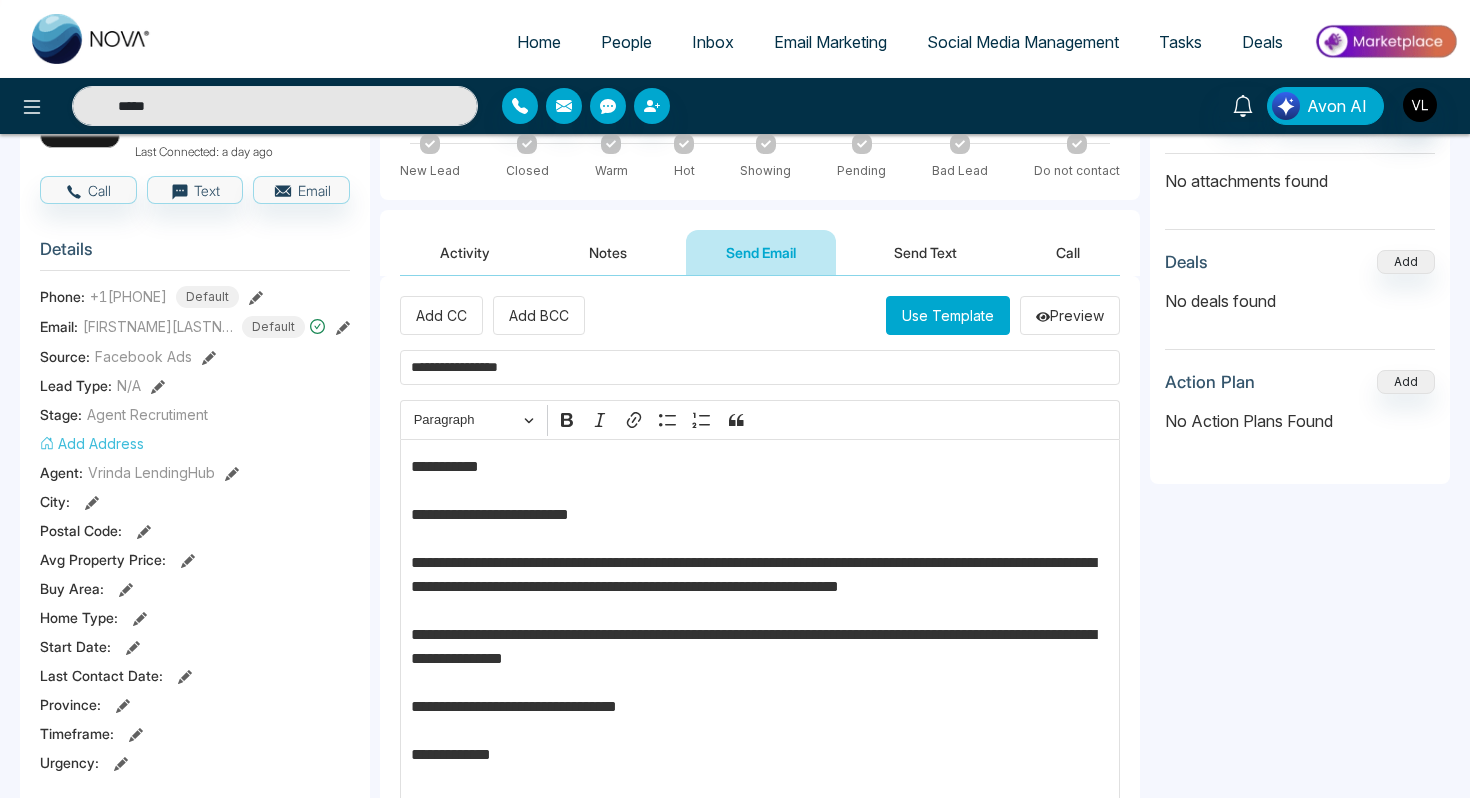 type 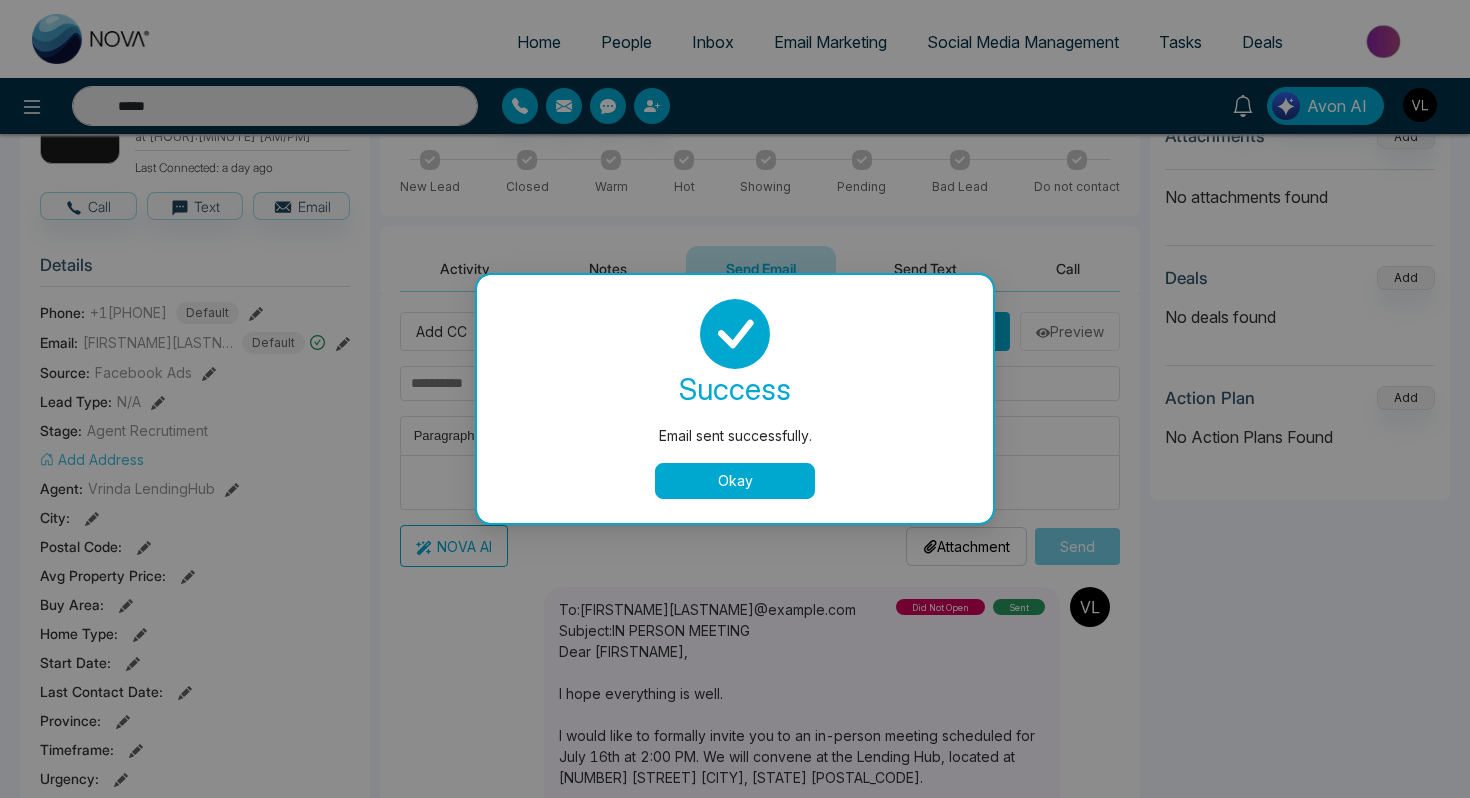 click on "Okay" at bounding box center (735, 481) 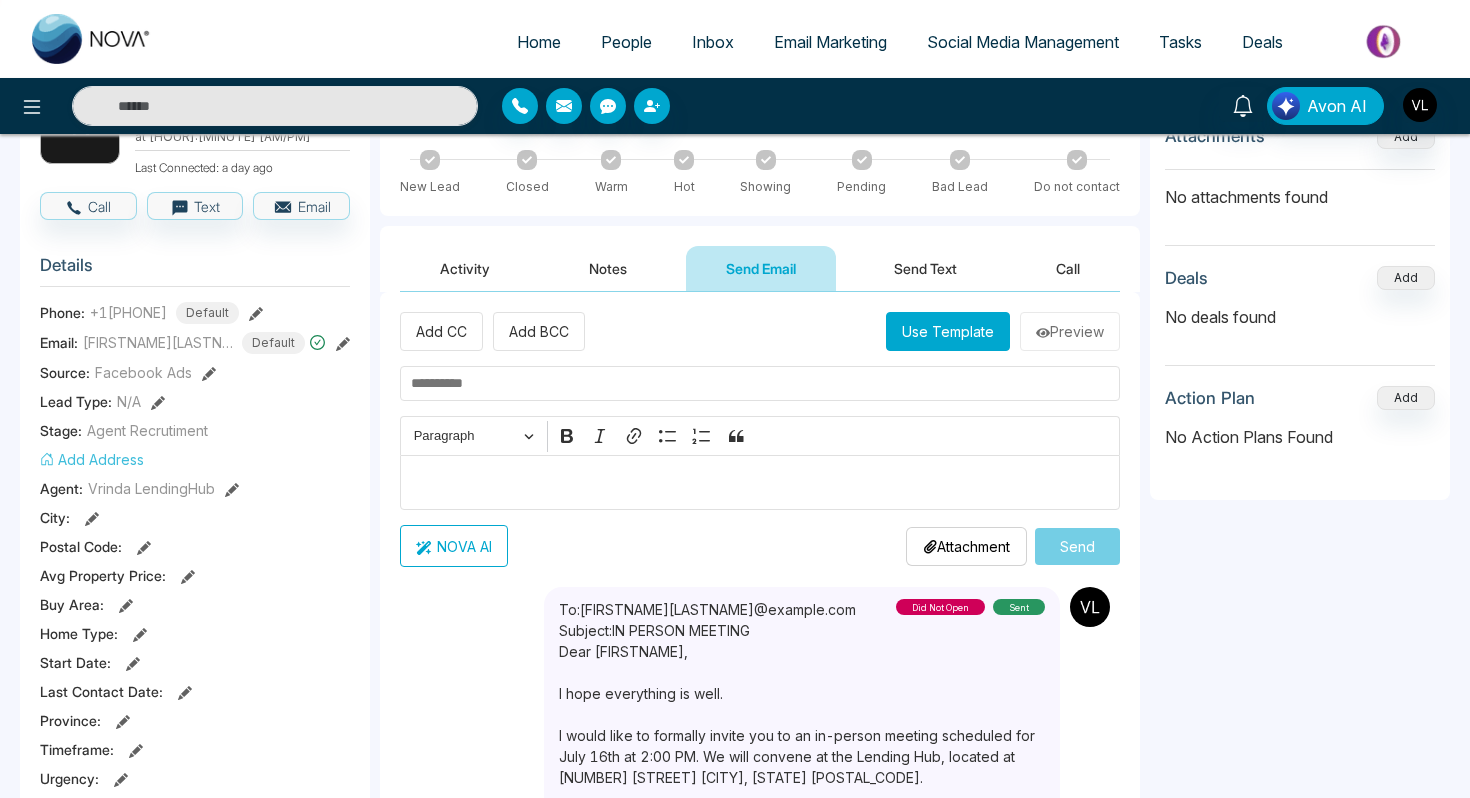 click on "Send Text" at bounding box center [925, 268] 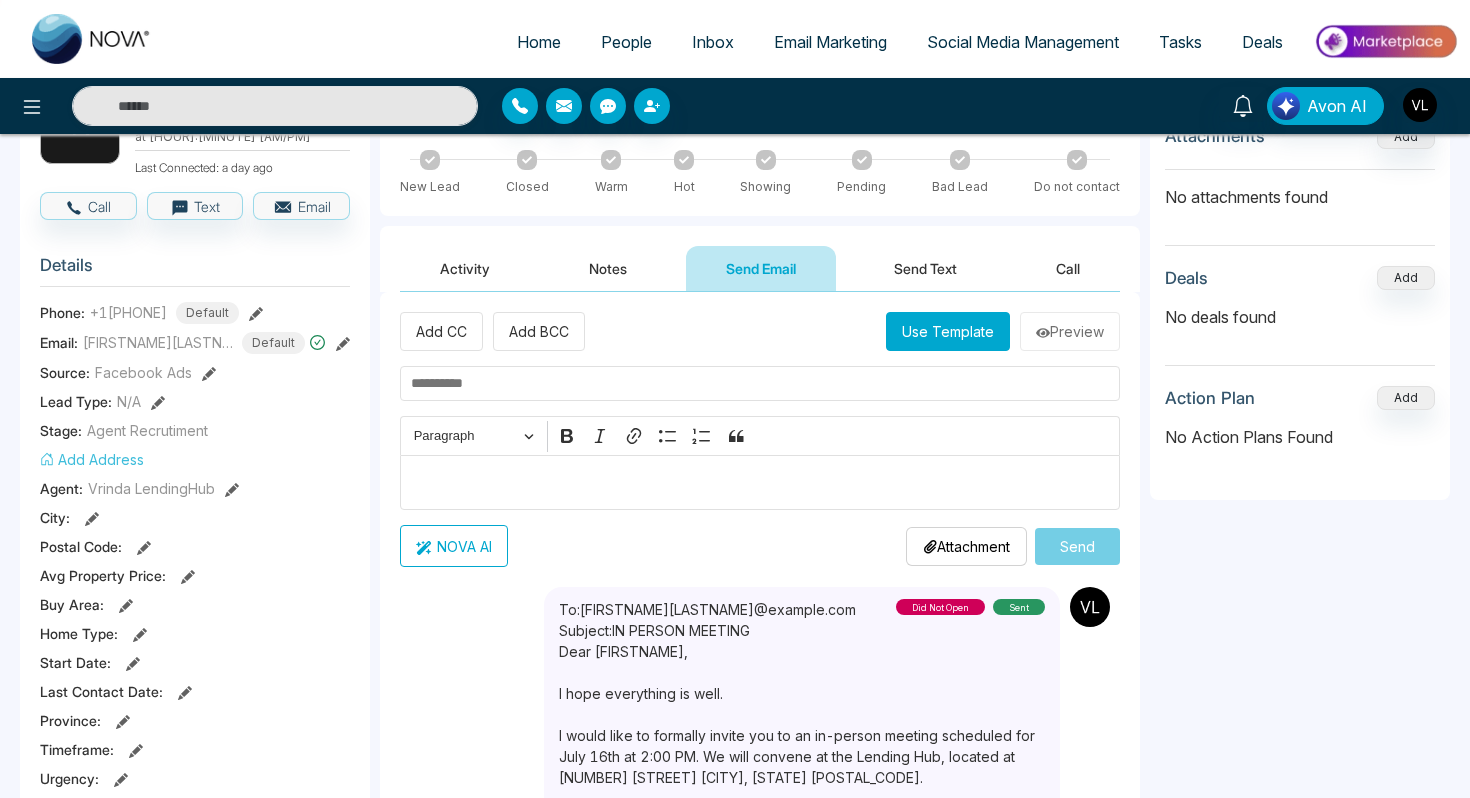type on "*****" 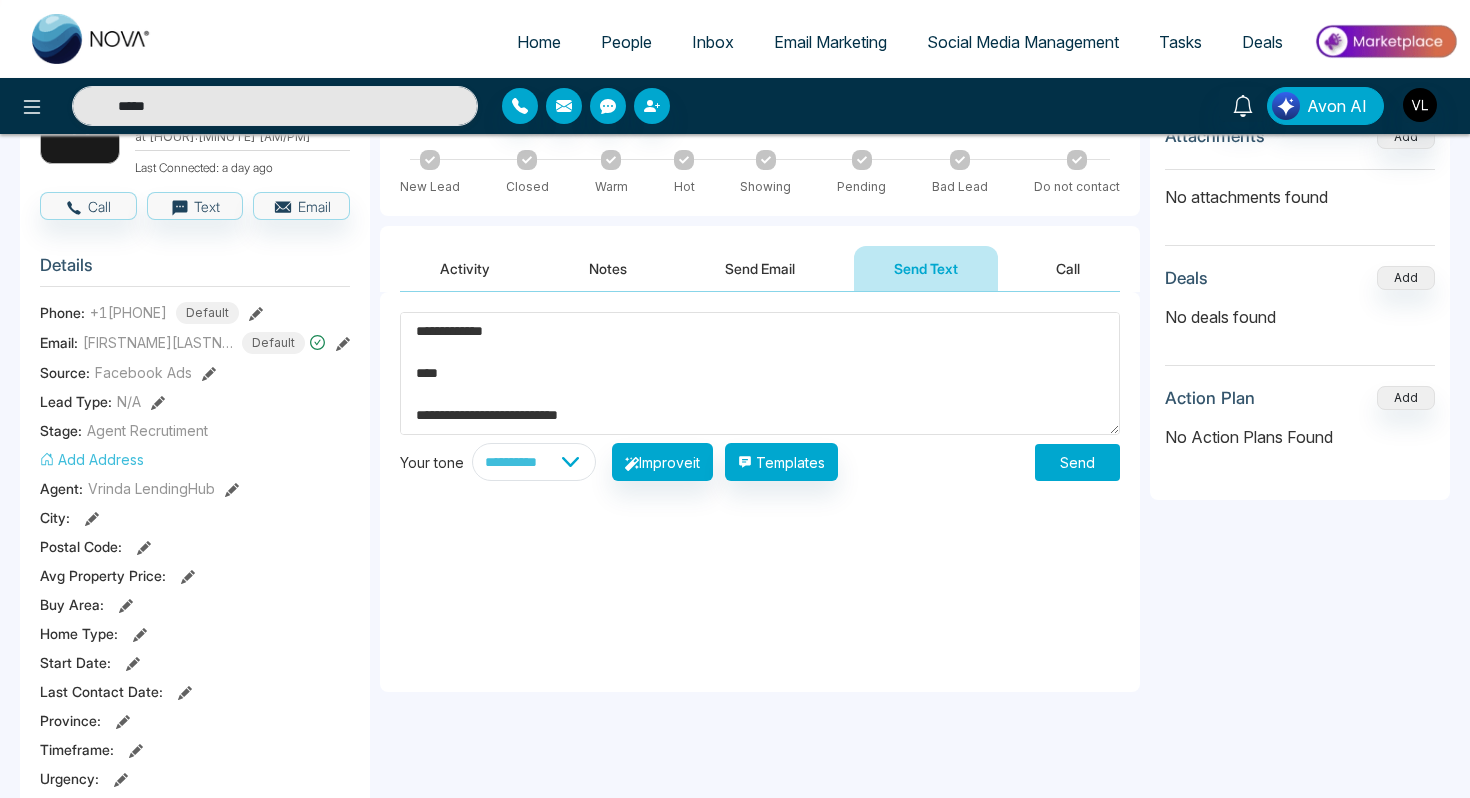 scroll, scrollTop: 0, scrollLeft: 0, axis: both 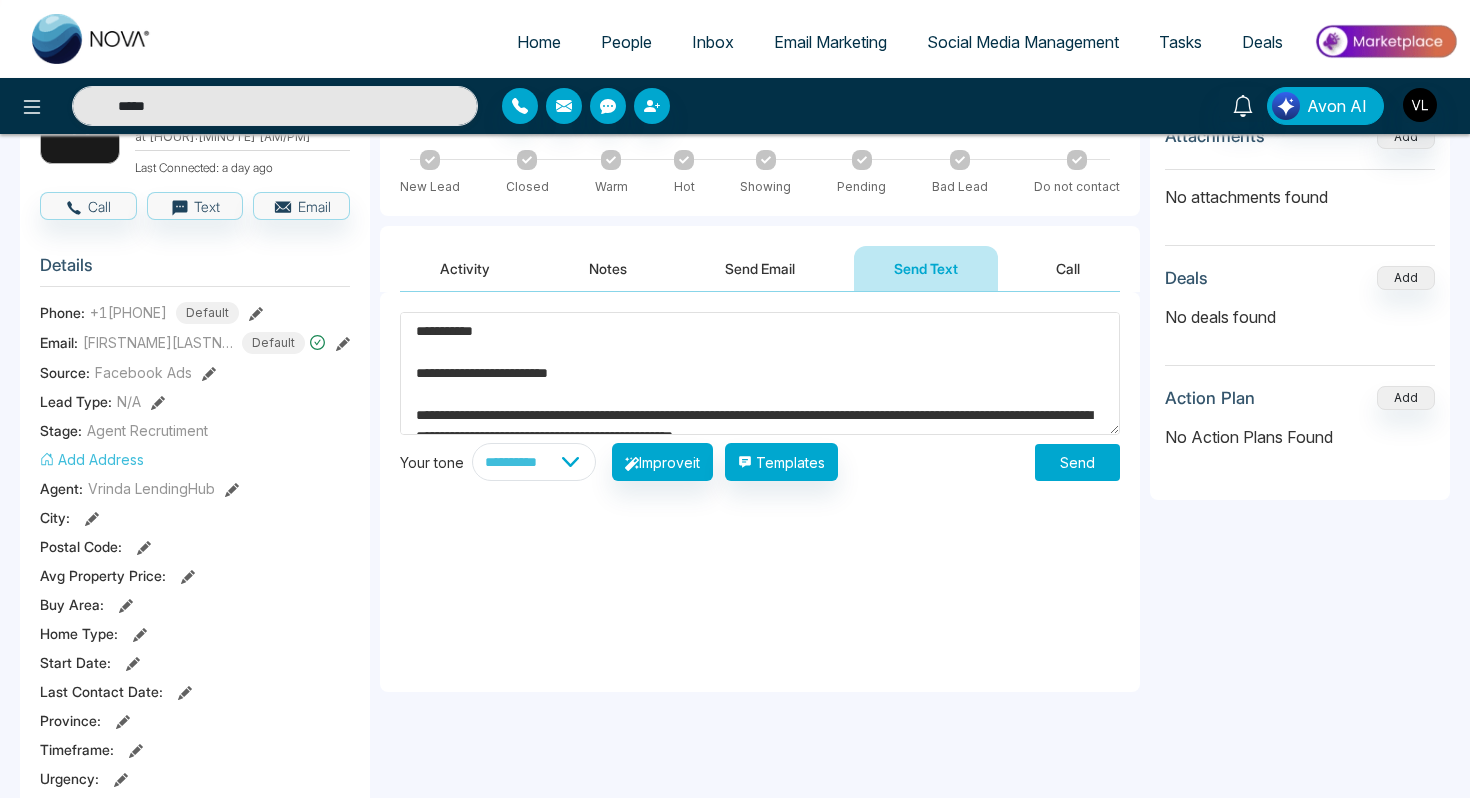 type on "**********" 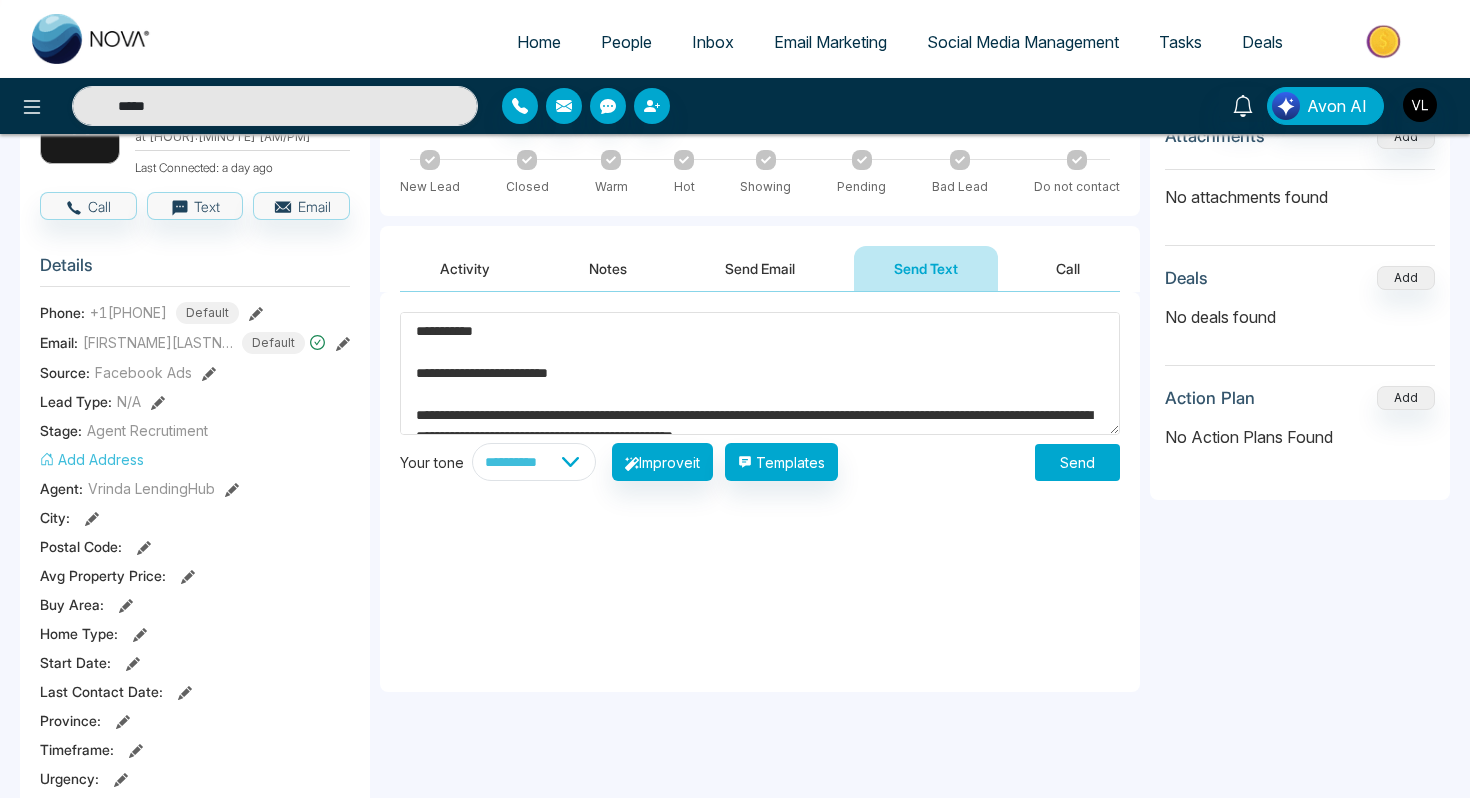 click on "Send" at bounding box center [1077, 462] 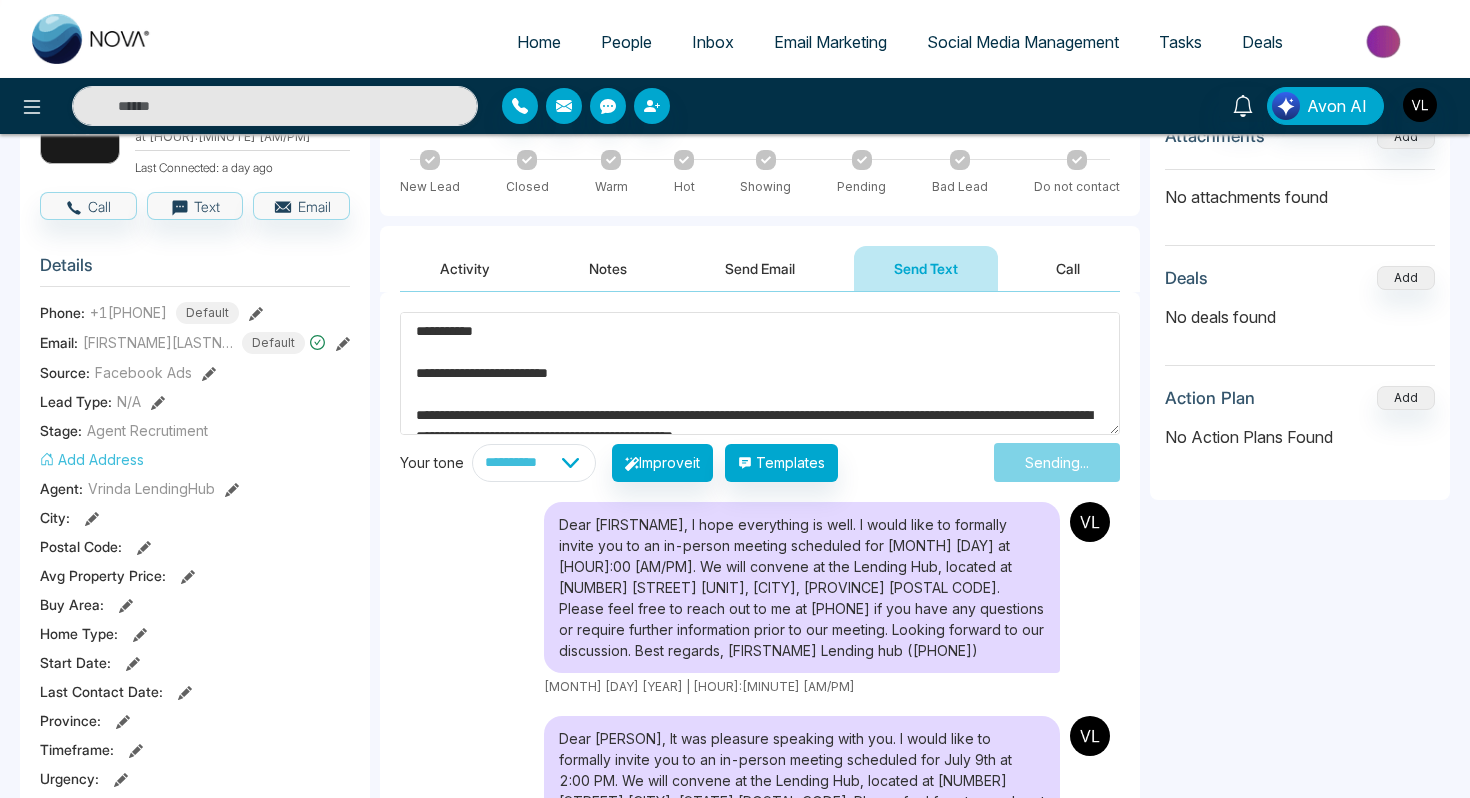 type on "*****" 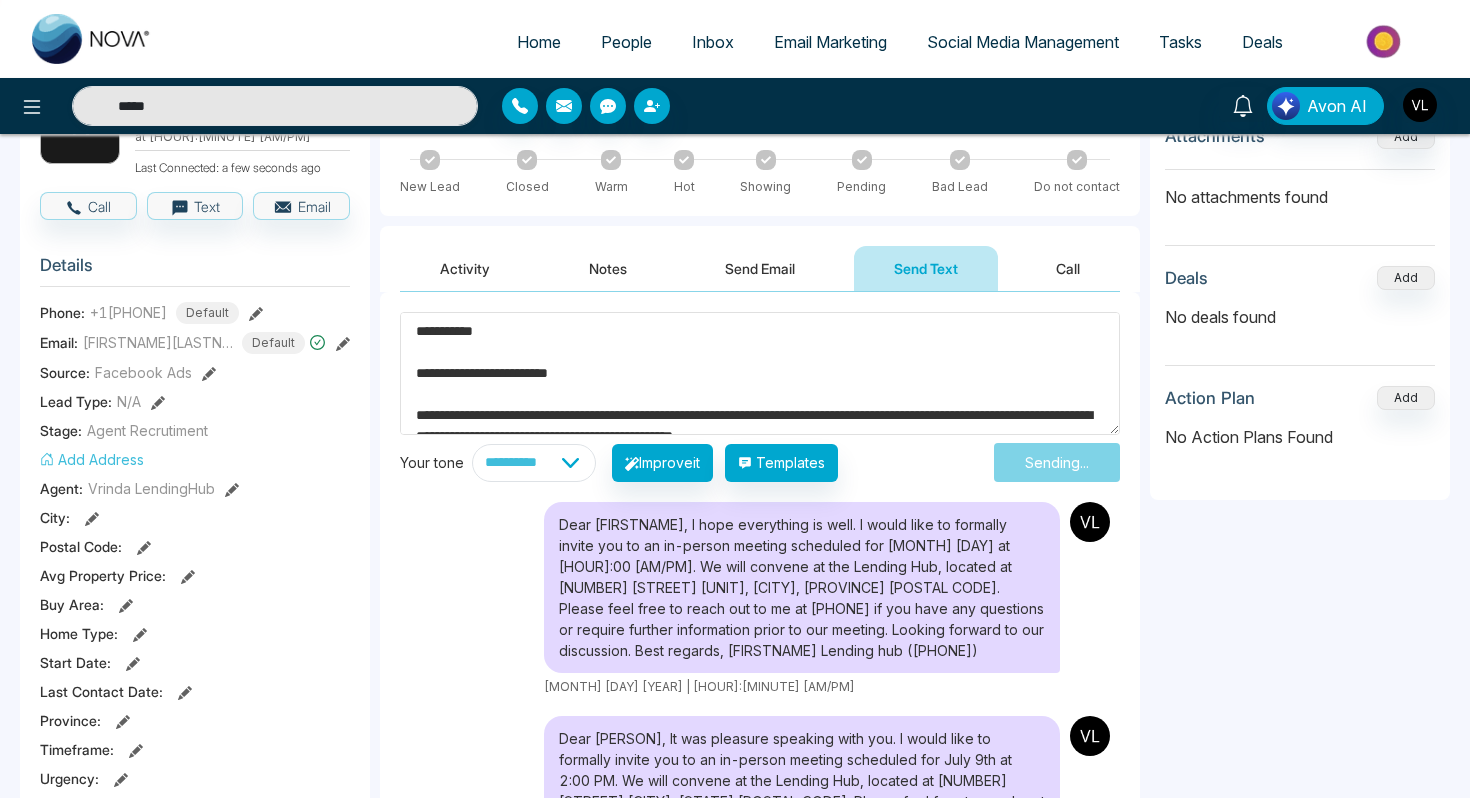 type 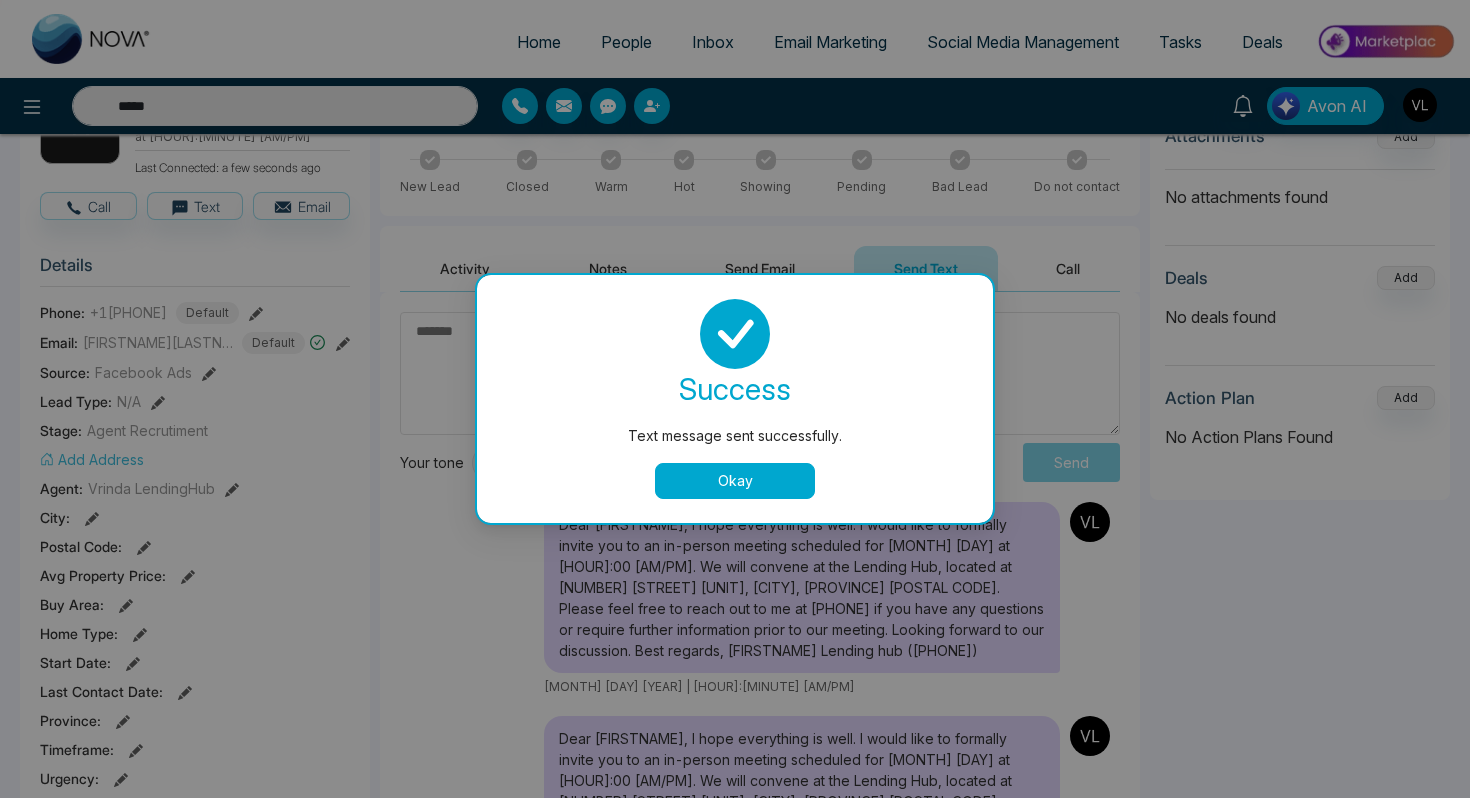 click on "Okay" at bounding box center [735, 481] 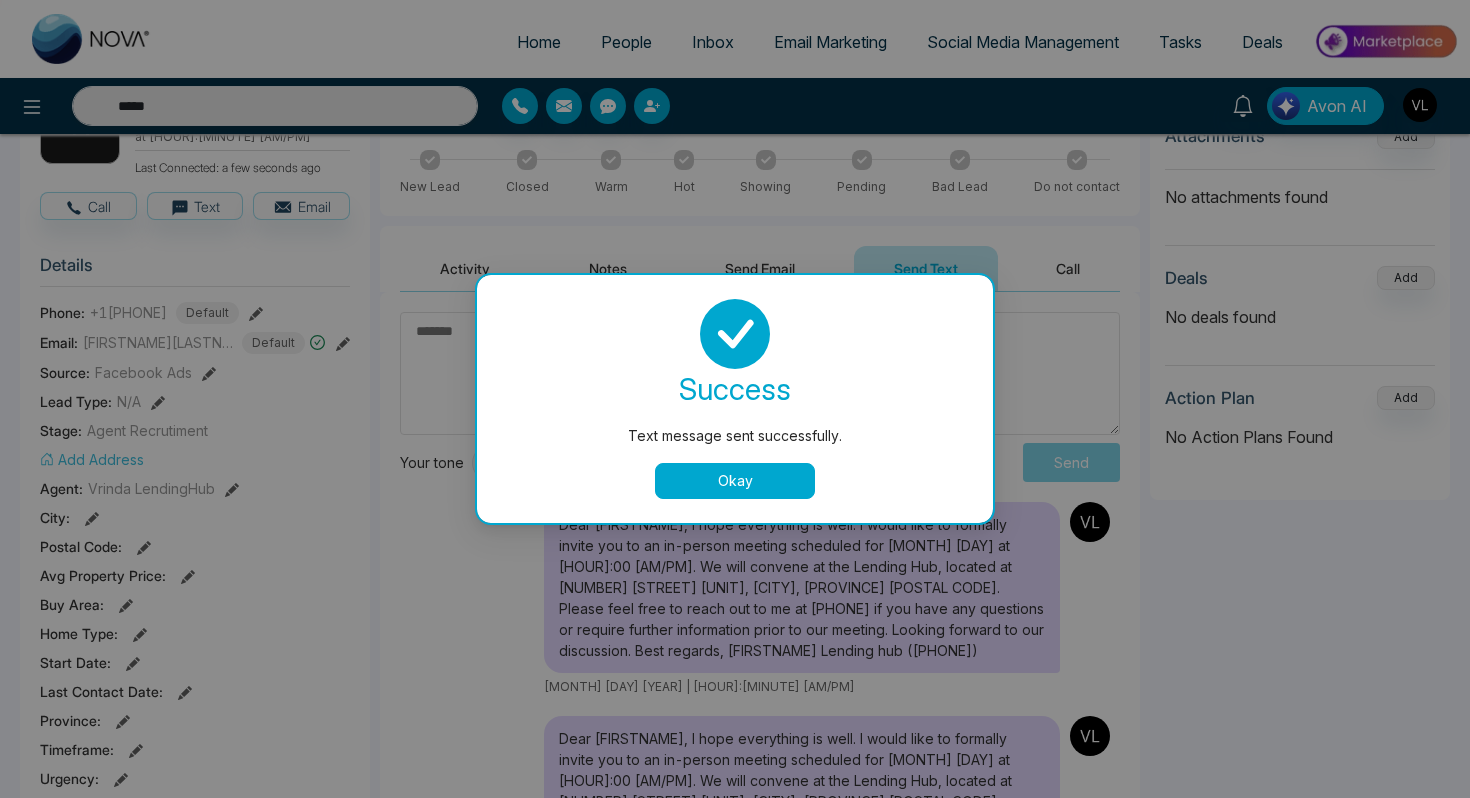 type 